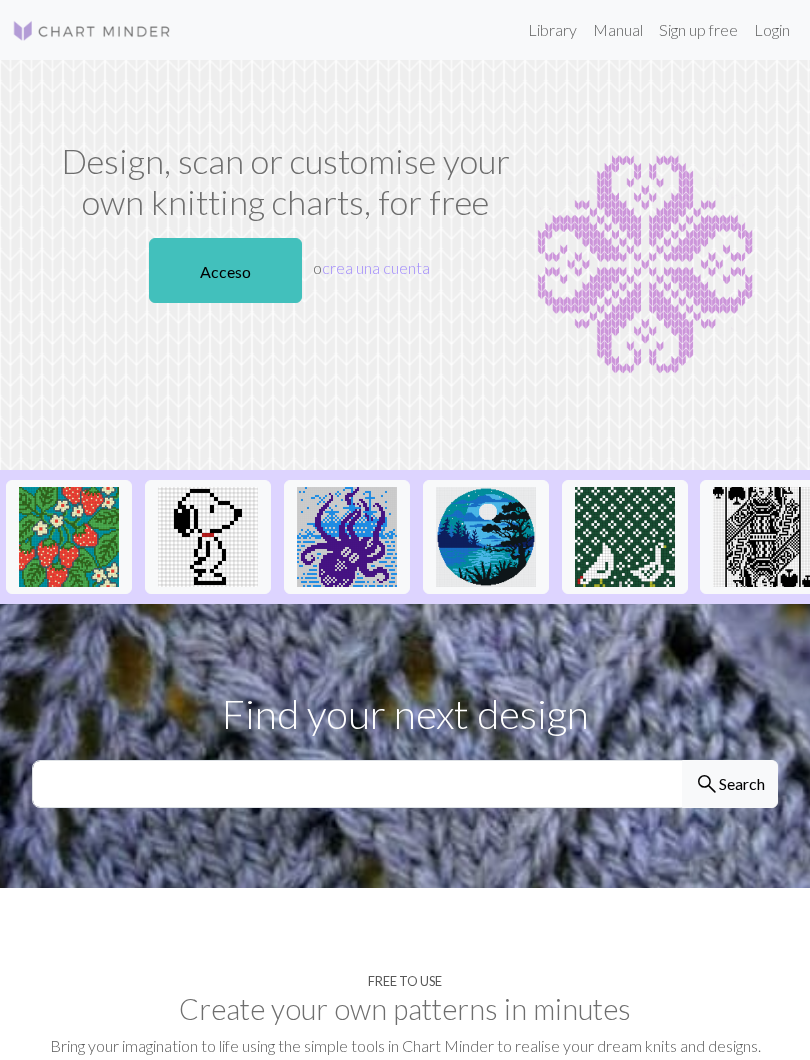 scroll, scrollTop: 0, scrollLeft: 0, axis: both 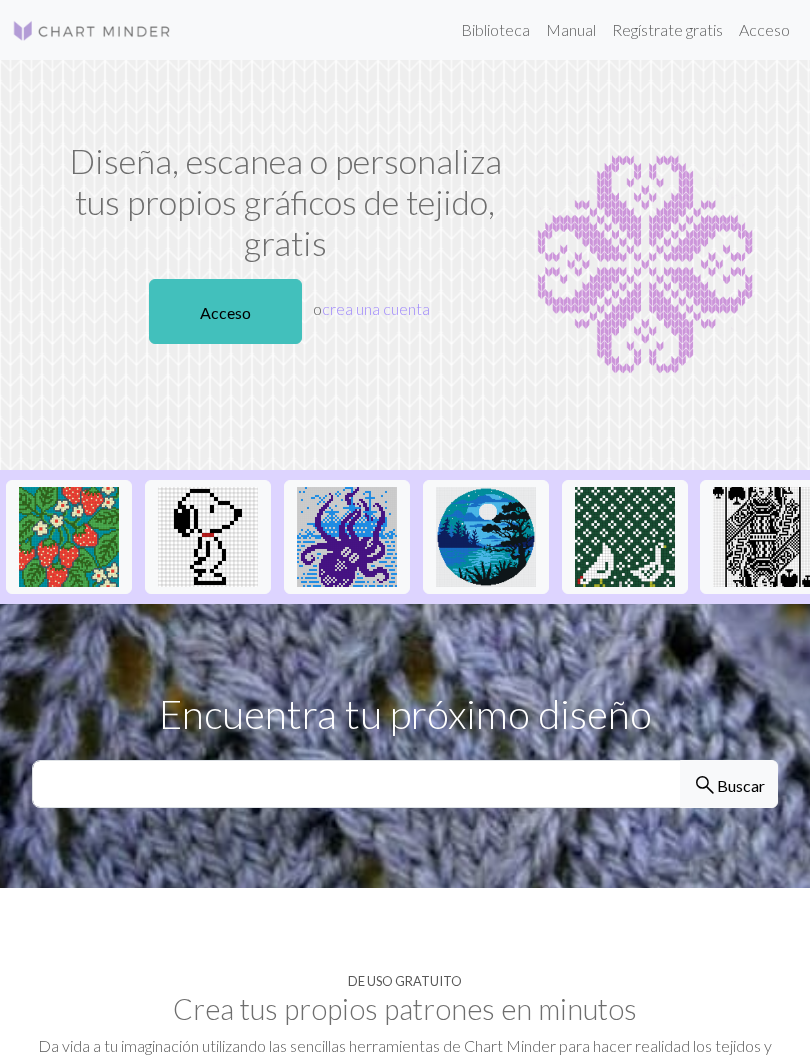 click on "Acceso" at bounding box center [225, 311] 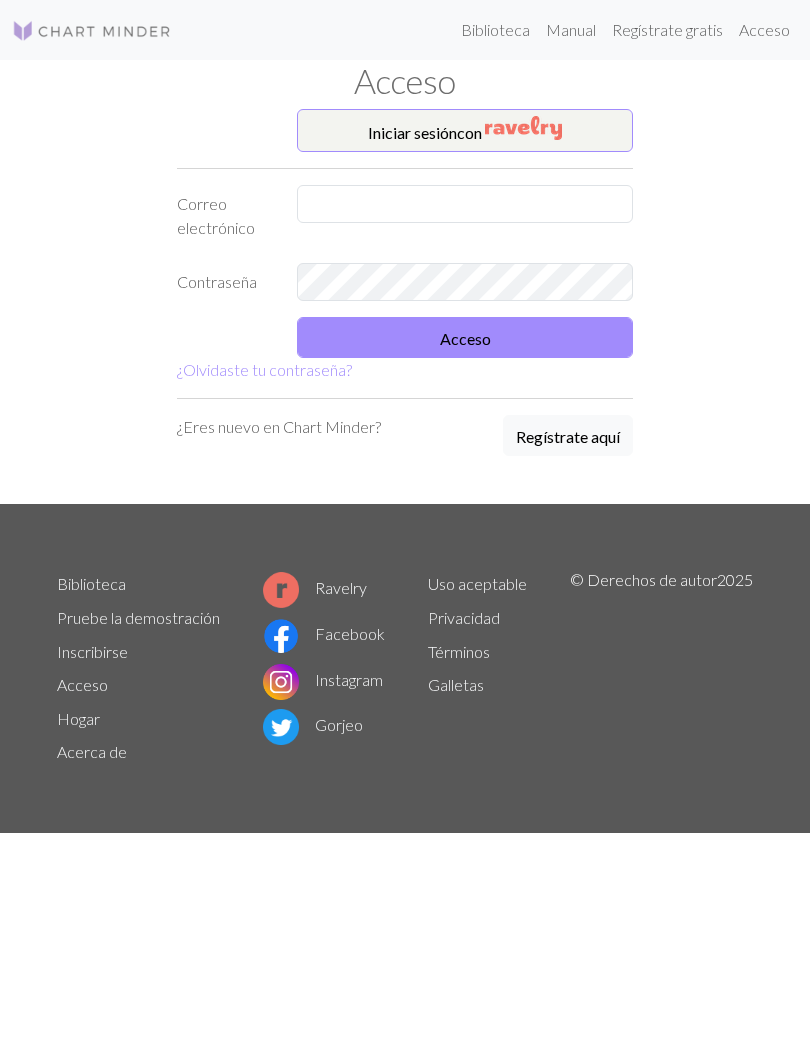 click at bounding box center [465, 204] 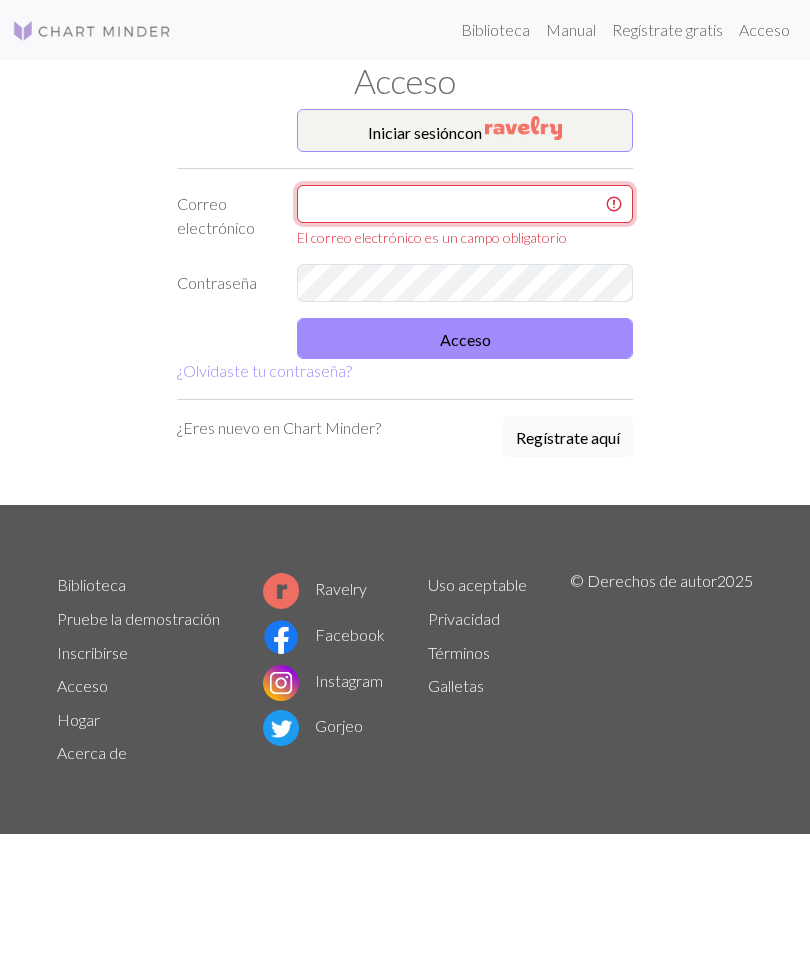 type on "isacris1911@hotmail.com" 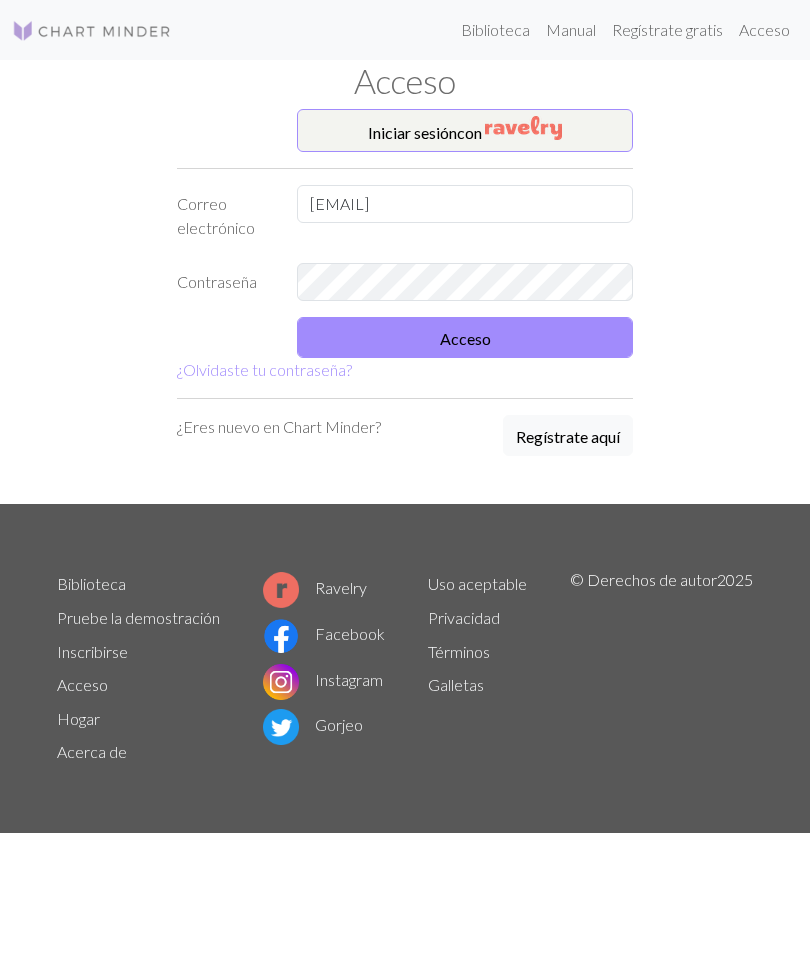 click on "Acceso" at bounding box center (465, 337) 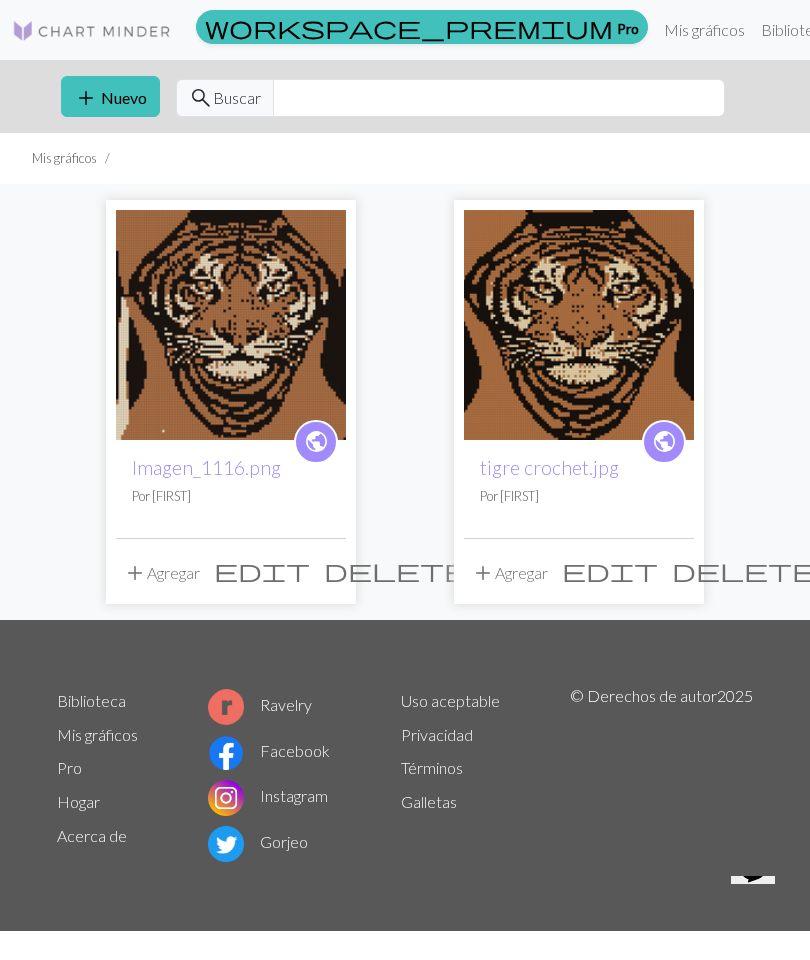 click on "Nuevo" at bounding box center [124, 97] 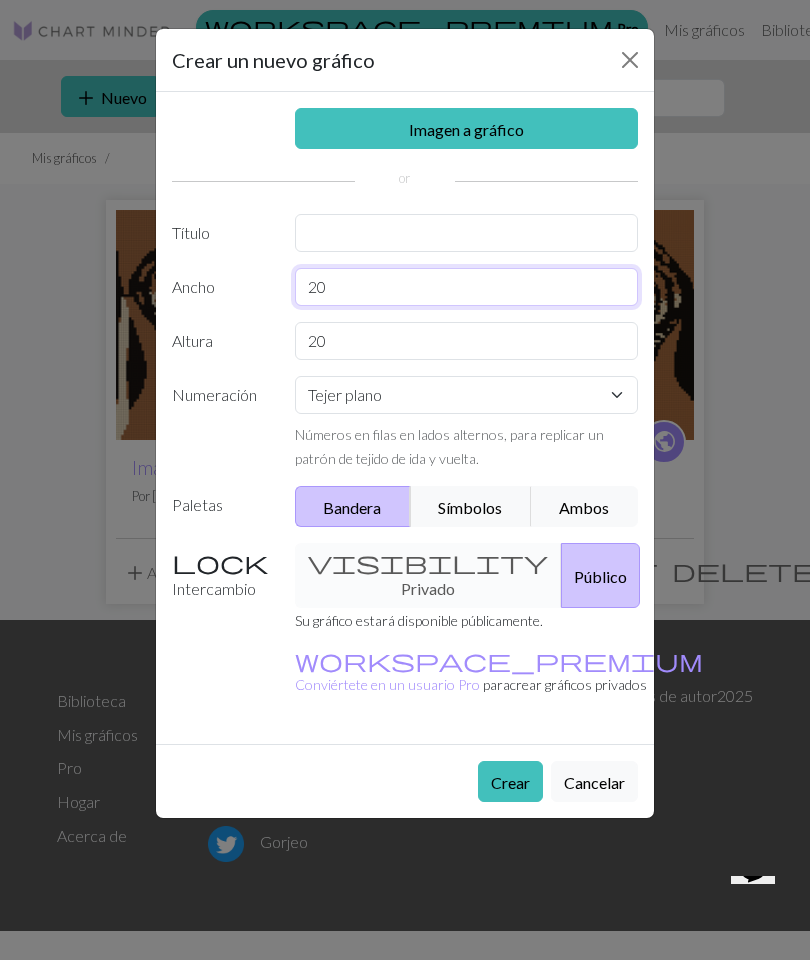 click on "20" at bounding box center [467, 287] 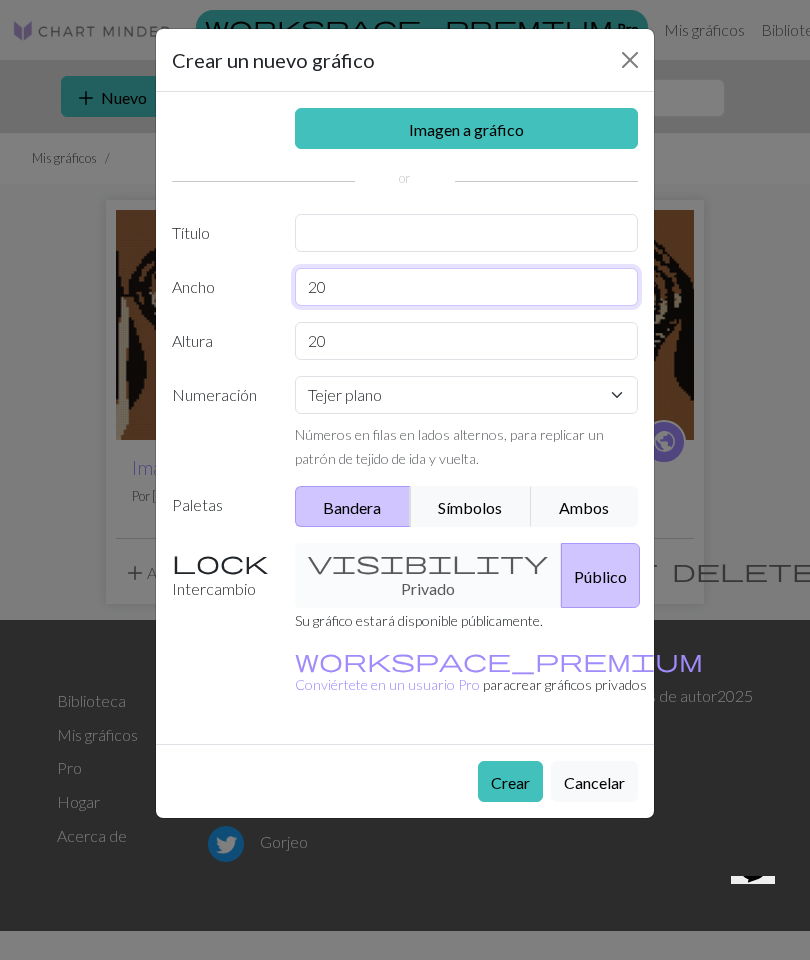 type on "2" 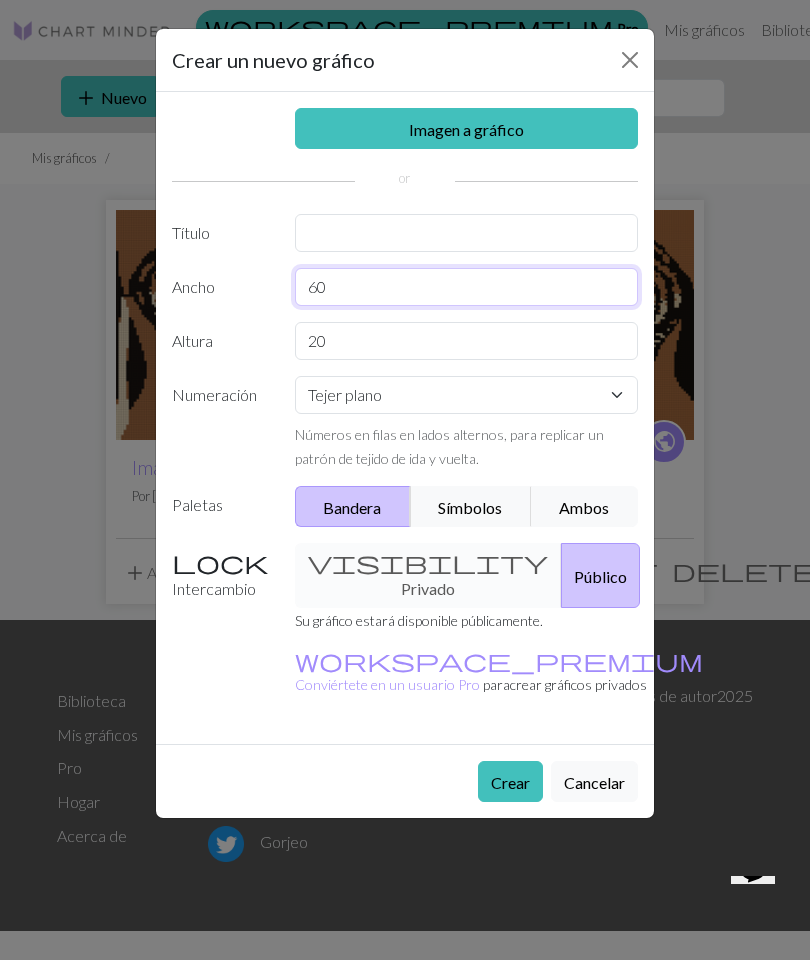 type on "6" 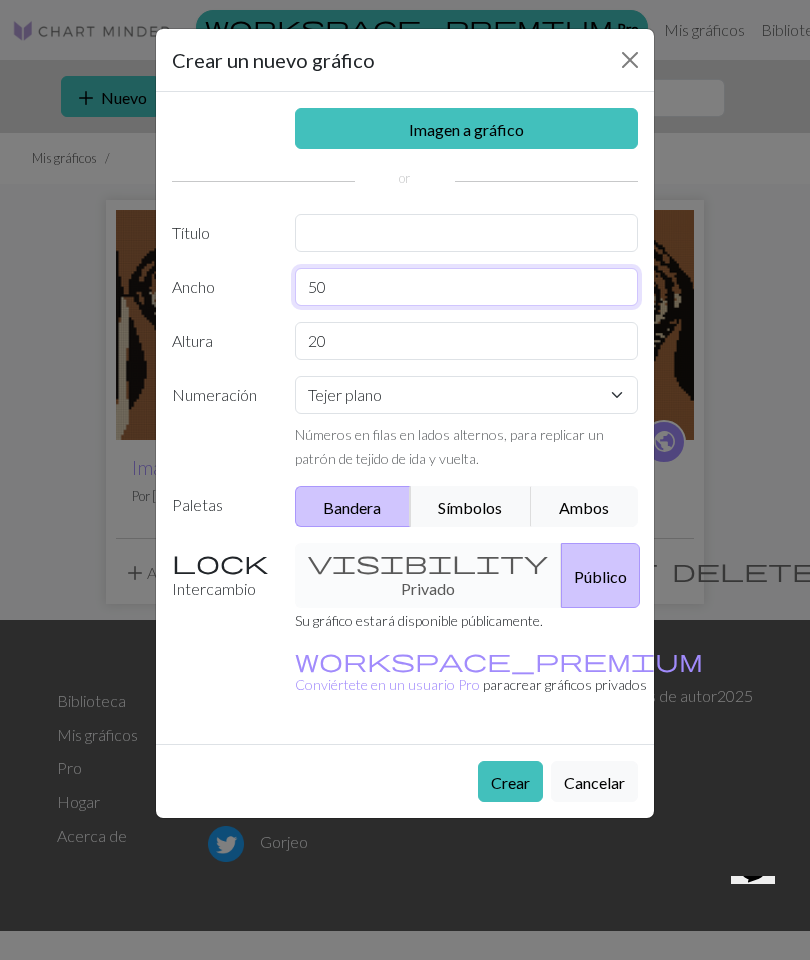 type on "50" 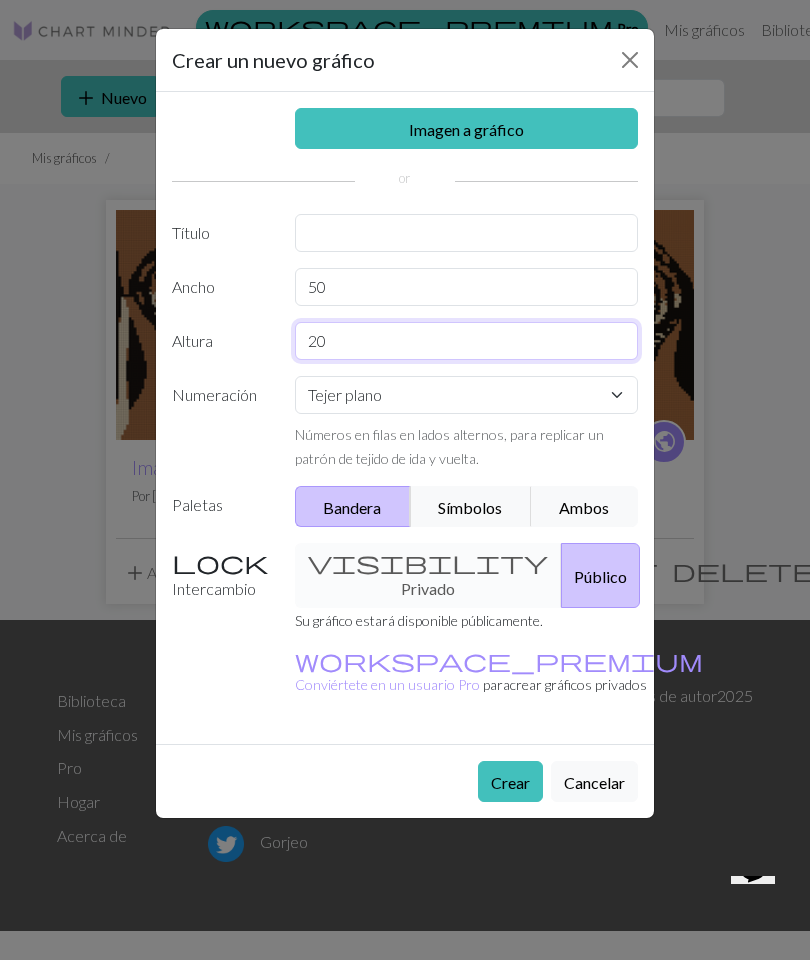 click on "20" at bounding box center (467, 341) 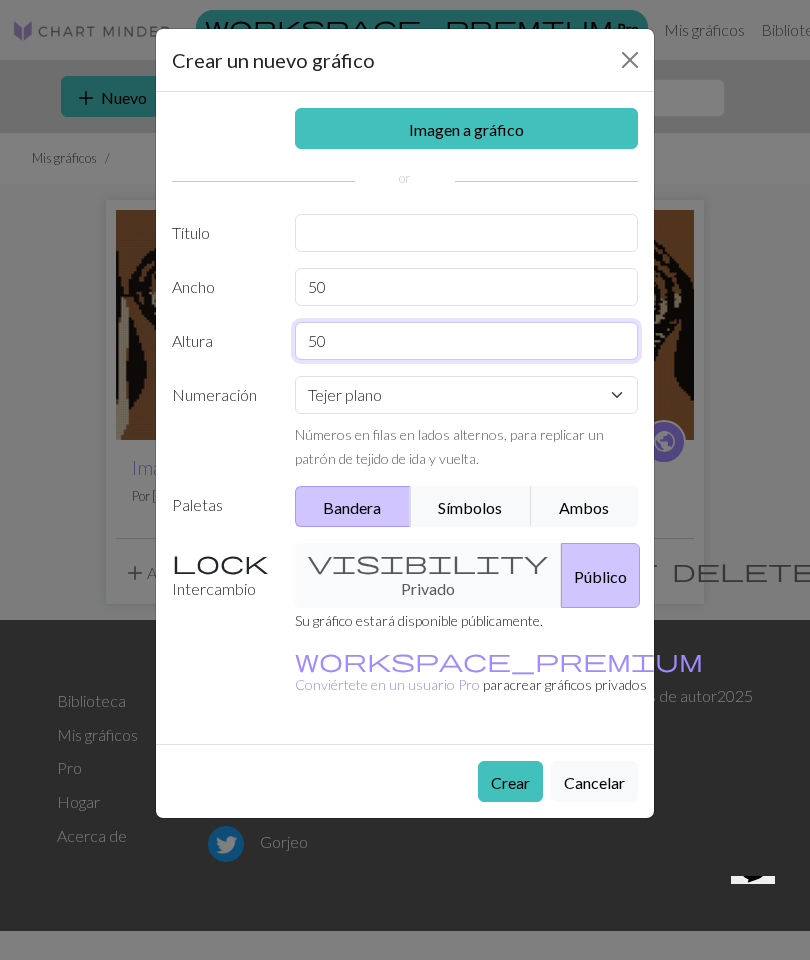 type on "50" 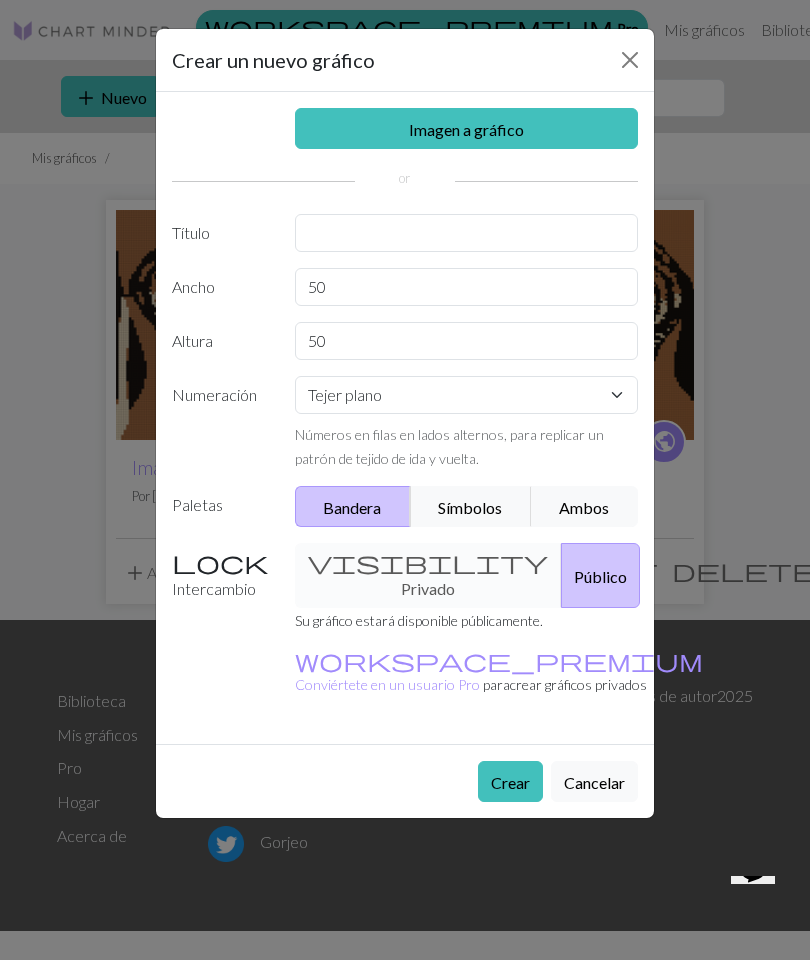 click on "Crear" at bounding box center (510, 782) 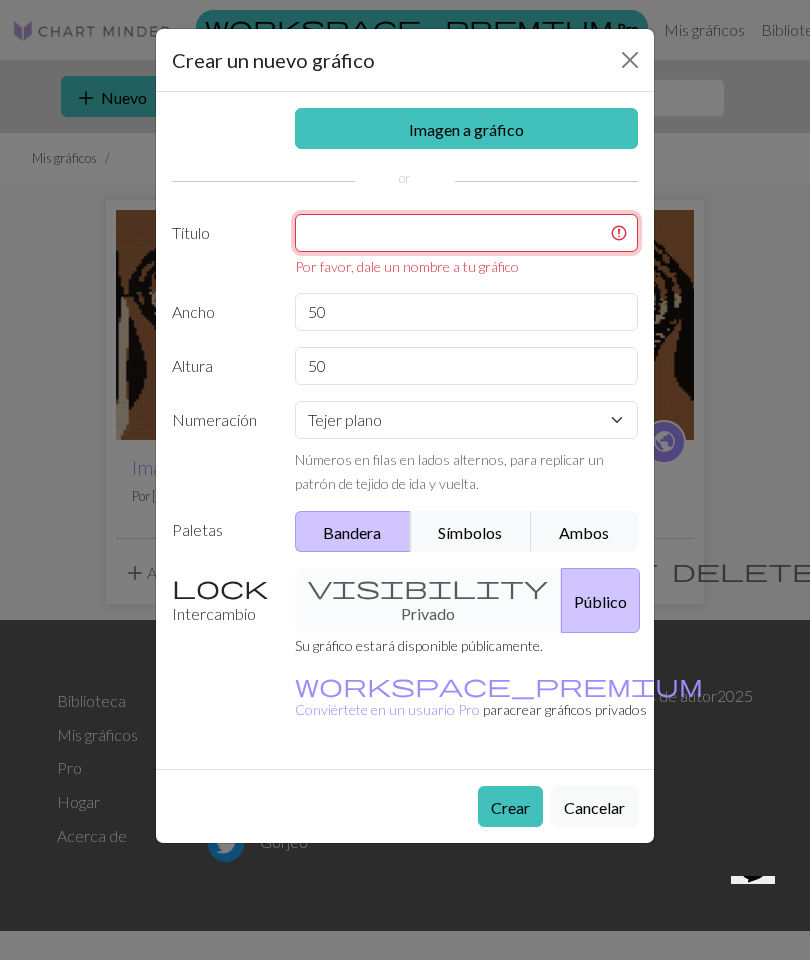 click at bounding box center [467, 233] 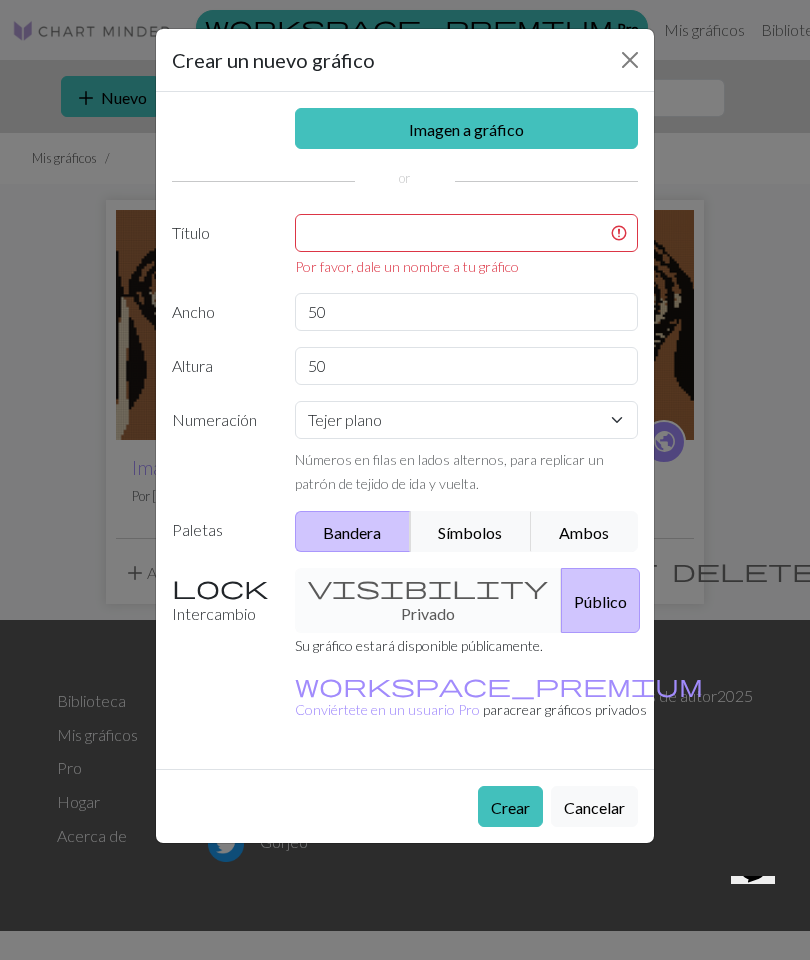 click on "Imagen a gráfico" at bounding box center (466, 129) 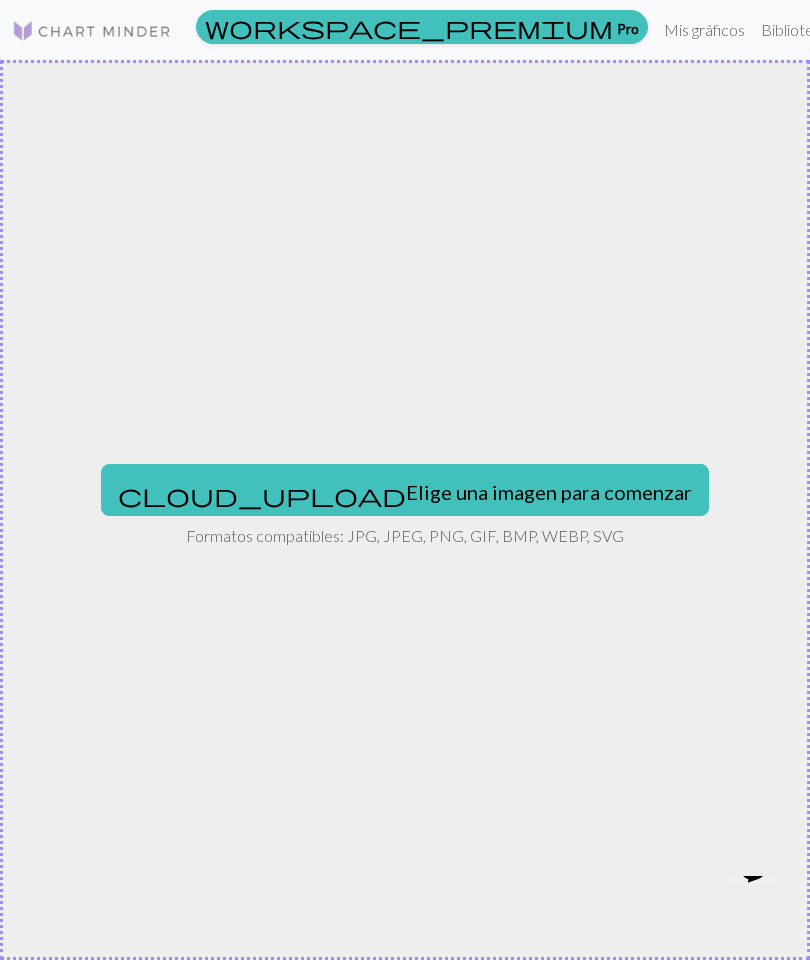 click on "Elige una imagen para comenzar" at bounding box center [549, 492] 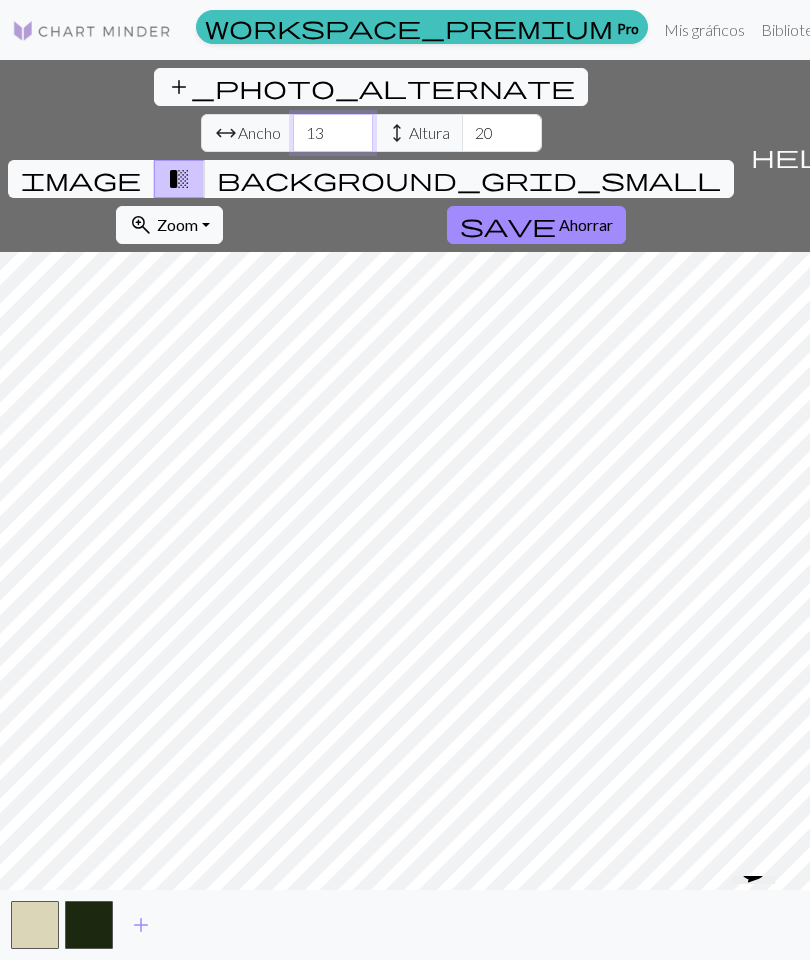 click on "13" at bounding box center [333, 133] 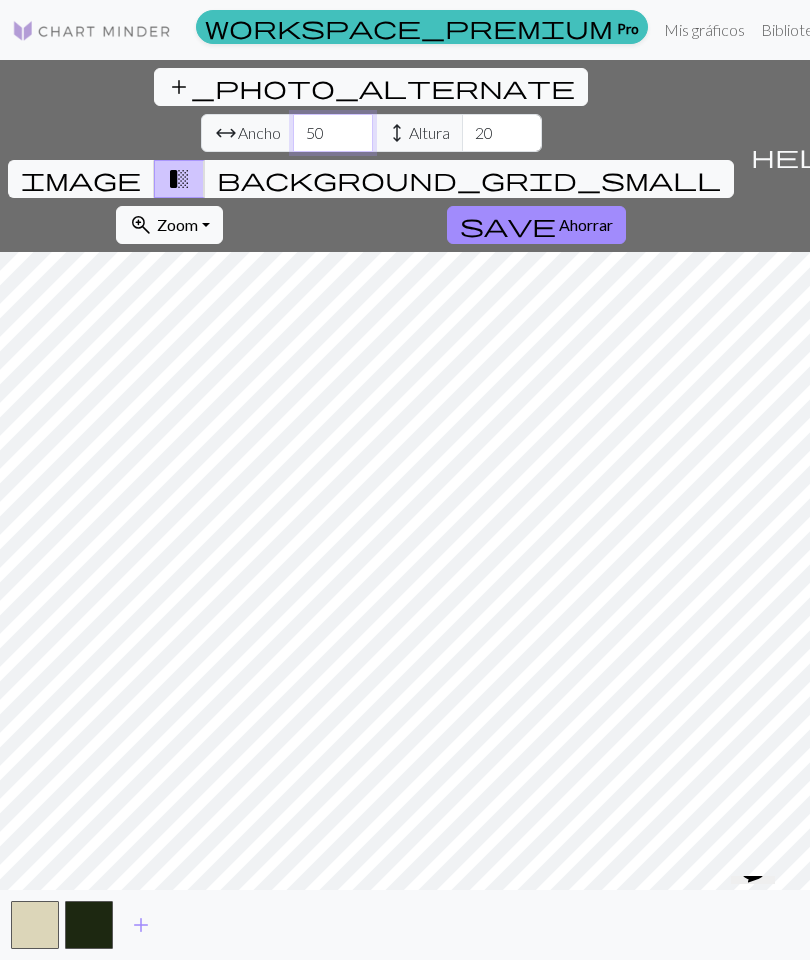 type on "50" 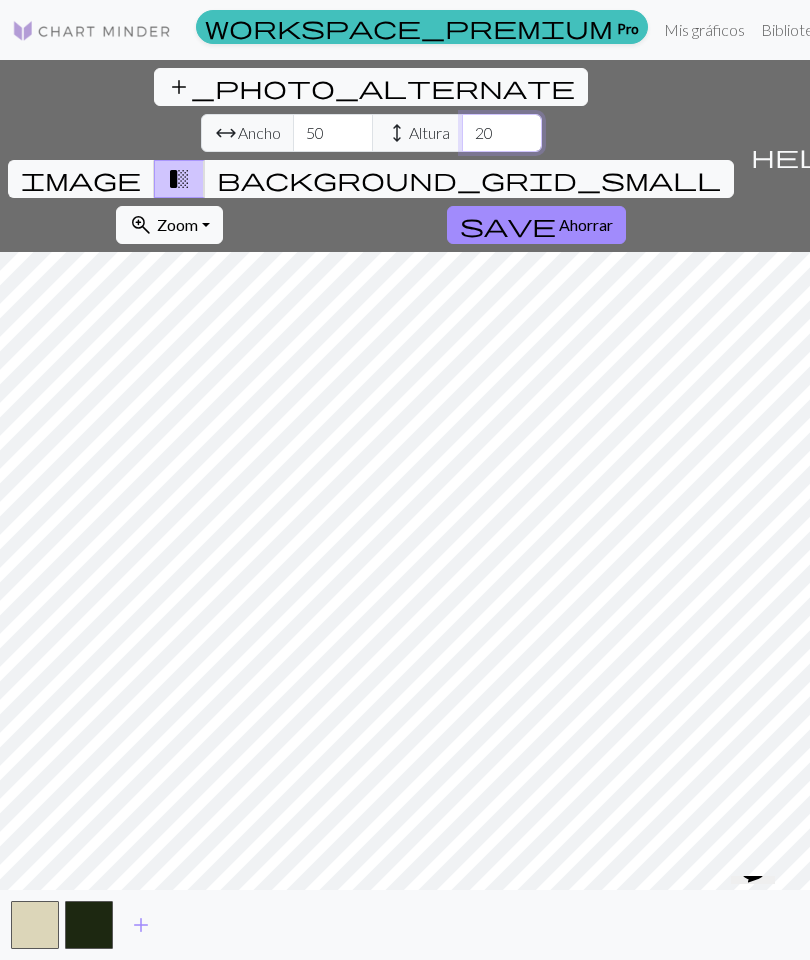 click on "20" at bounding box center [502, 133] 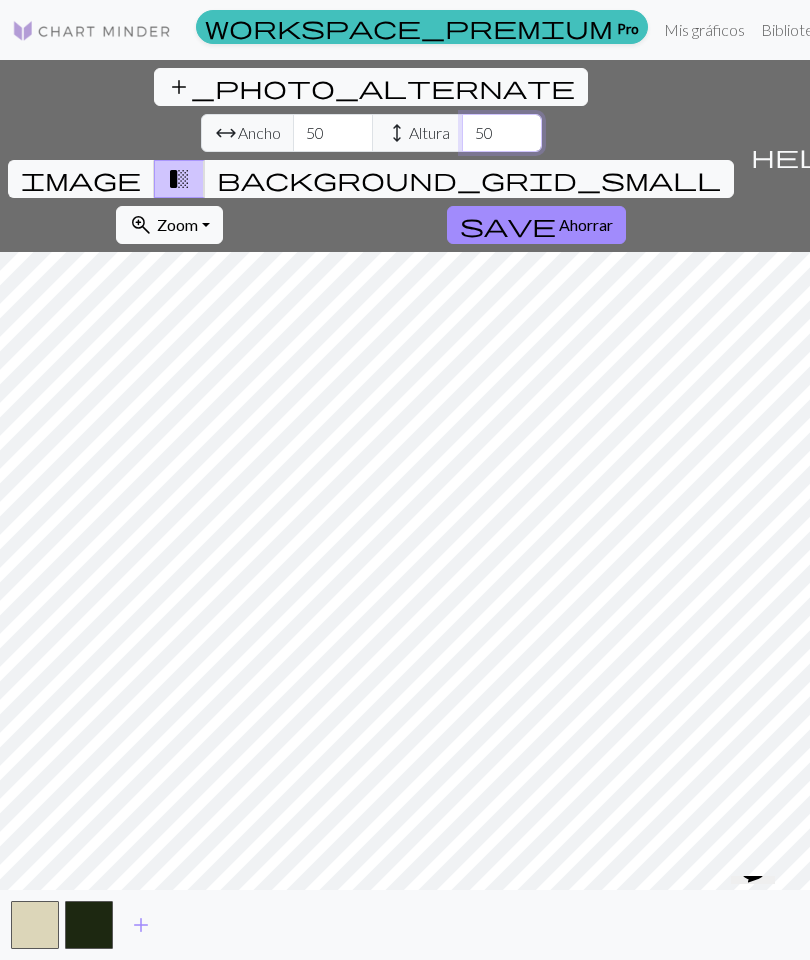 type on "50" 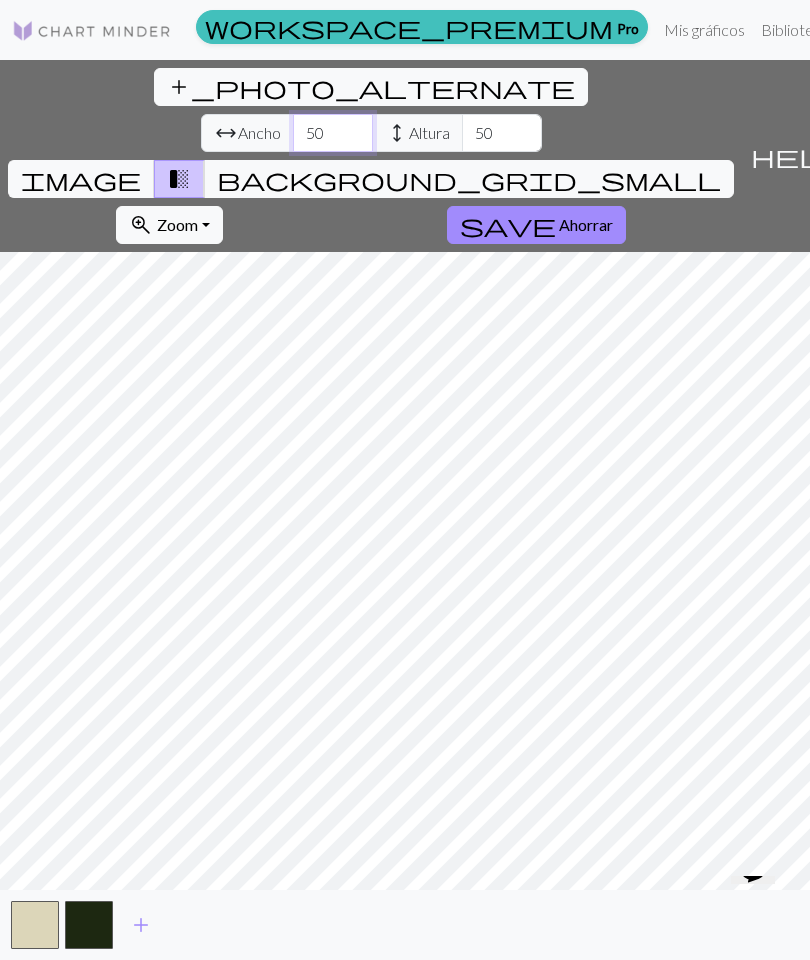 click on "50" at bounding box center (333, 133) 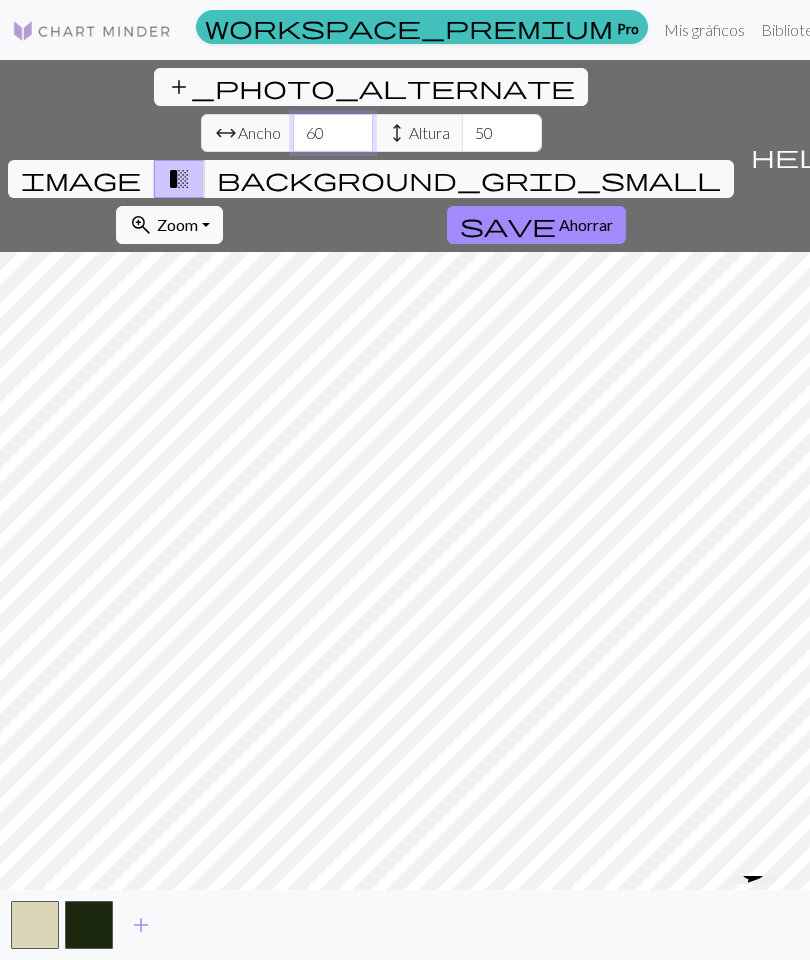 type on "6" 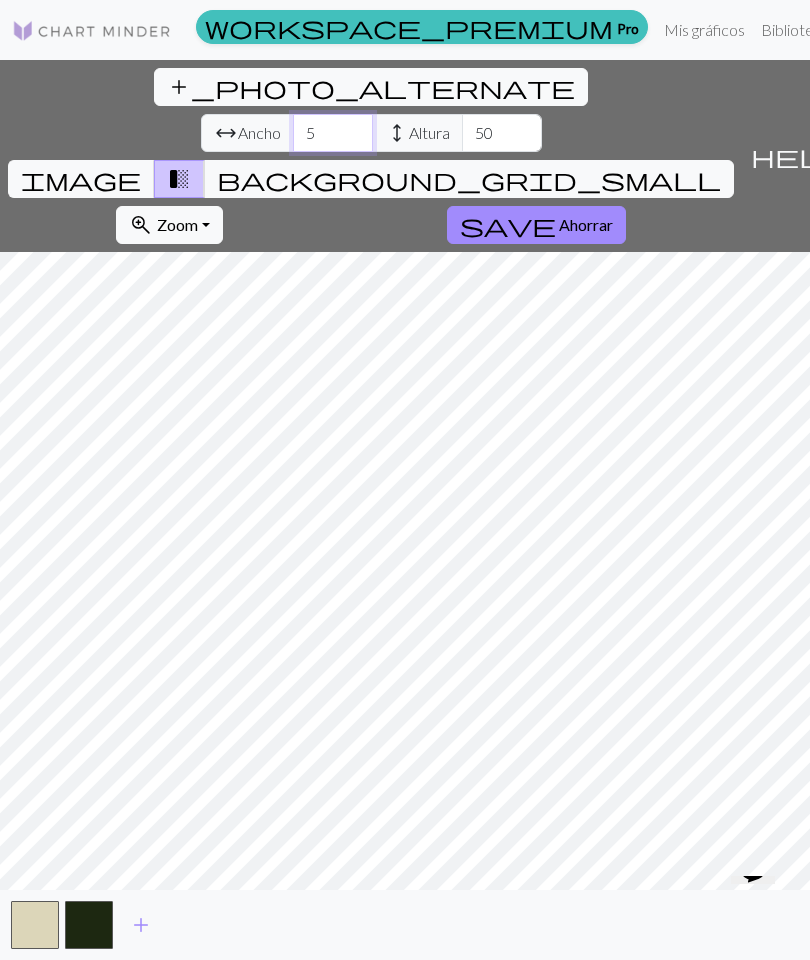 type on "50" 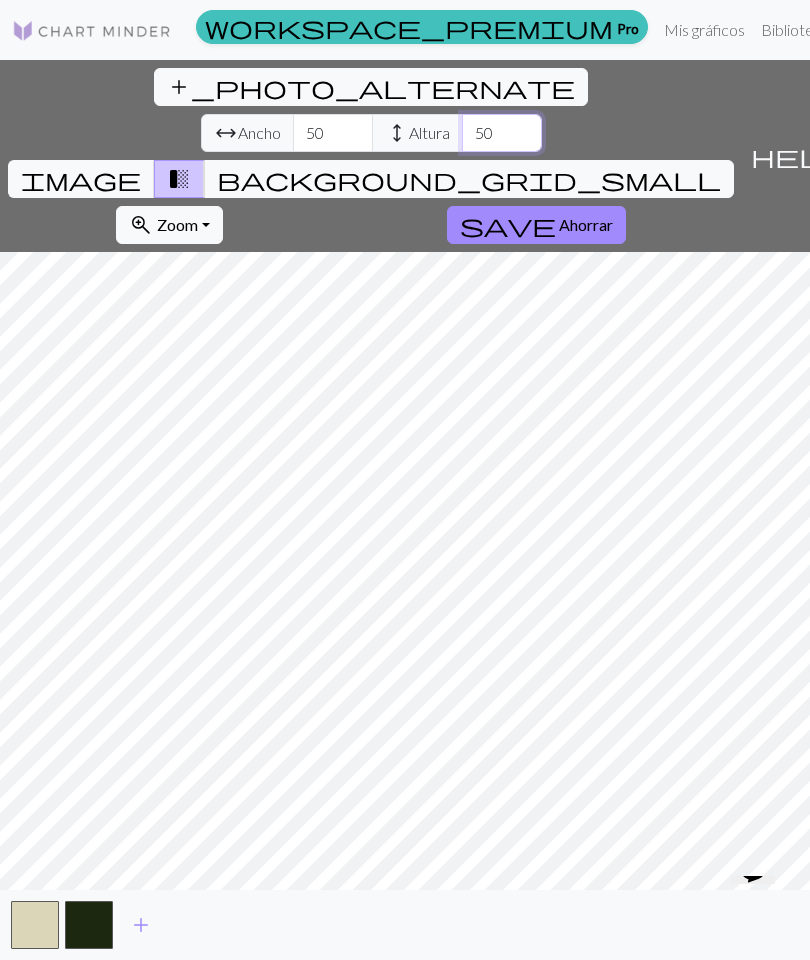 click on "50" at bounding box center [502, 133] 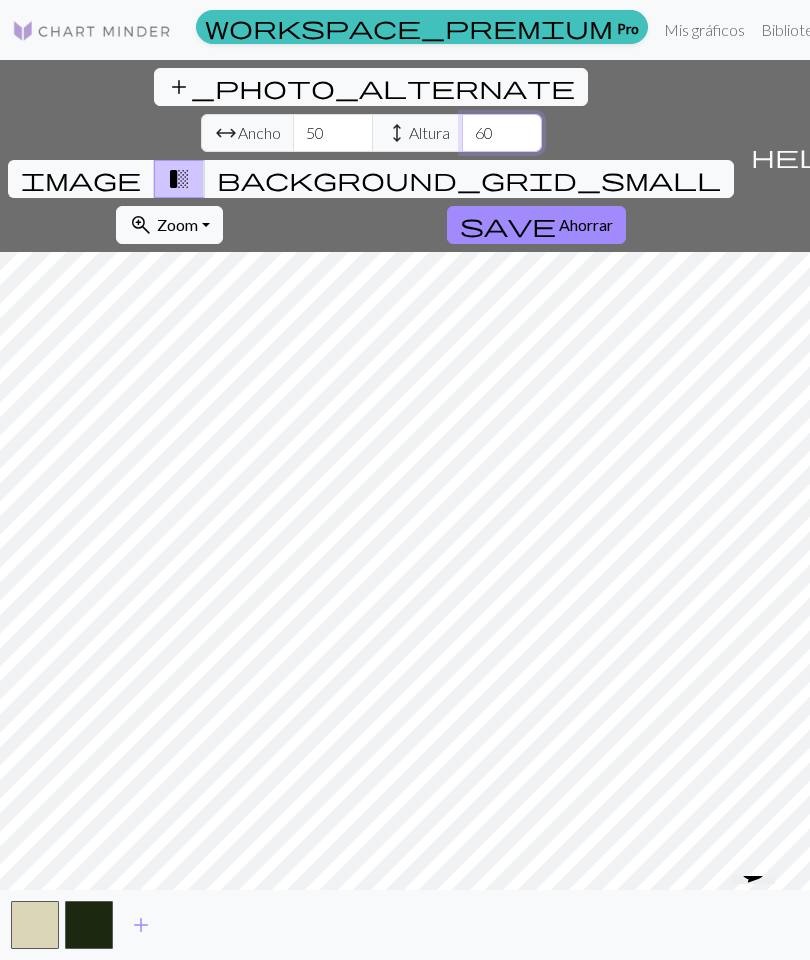 type on "60" 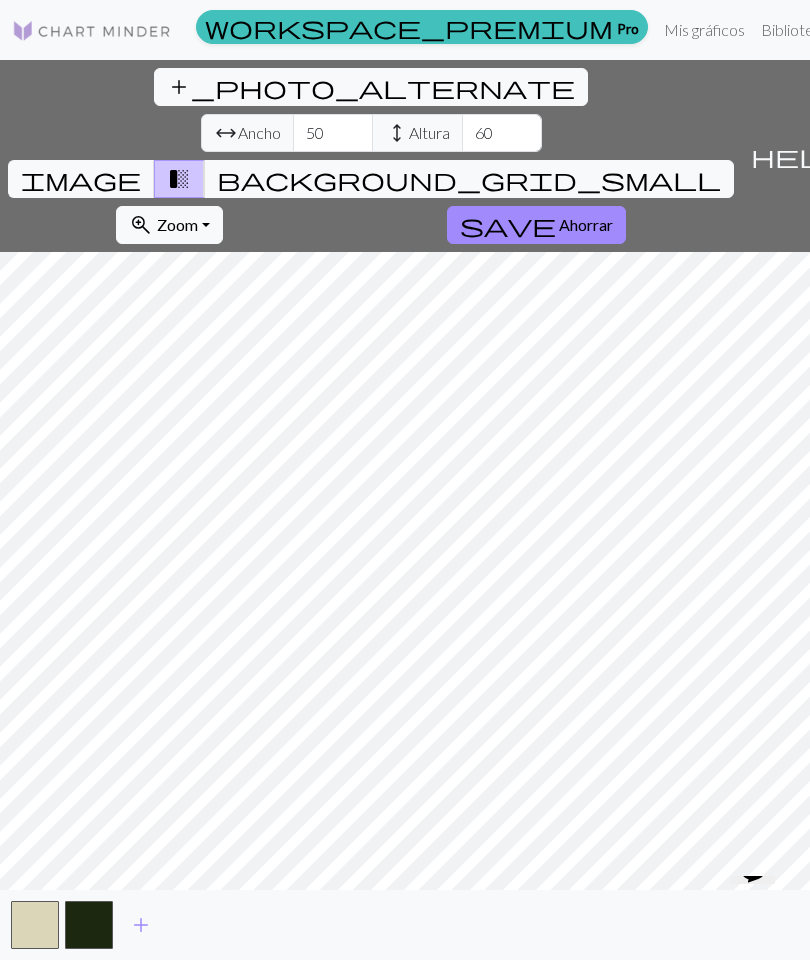 click on "background_grid_small" at bounding box center (469, 179) 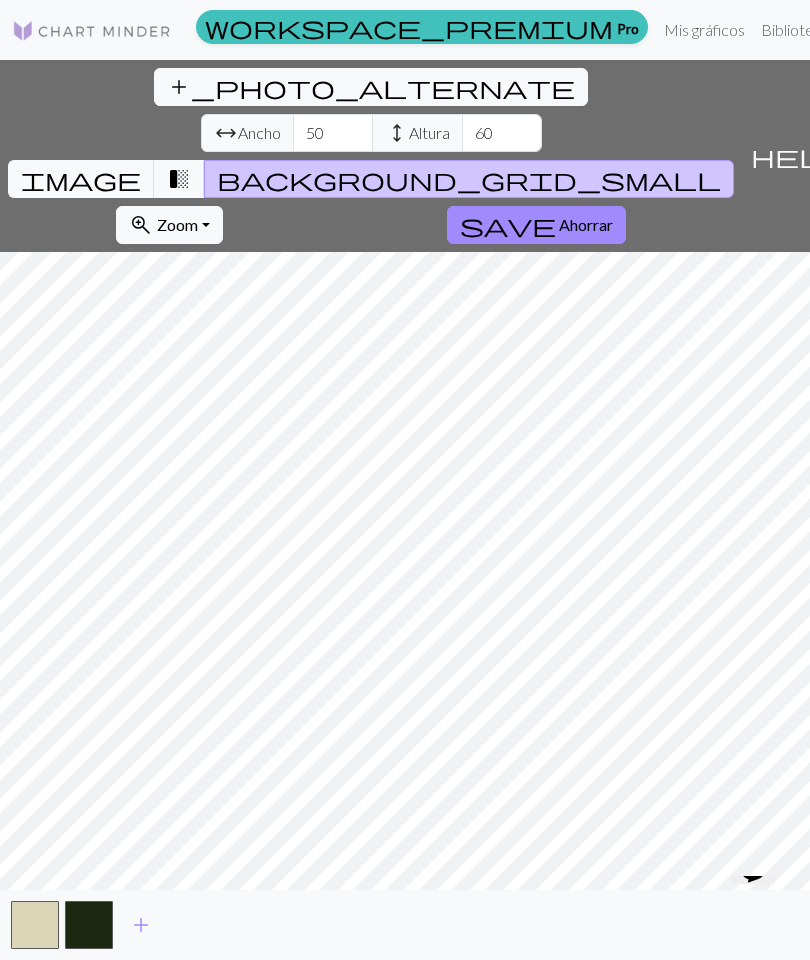 click on "transition_fade" at bounding box center (179, 179) 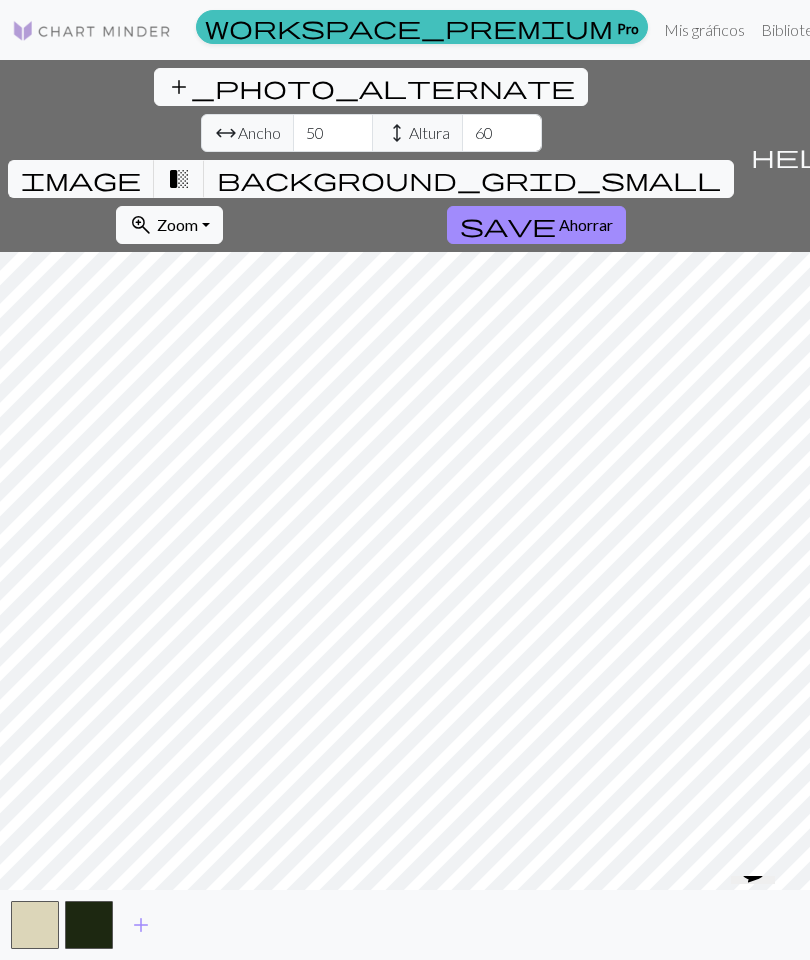 click on "image" at bounding box center (81, 179) 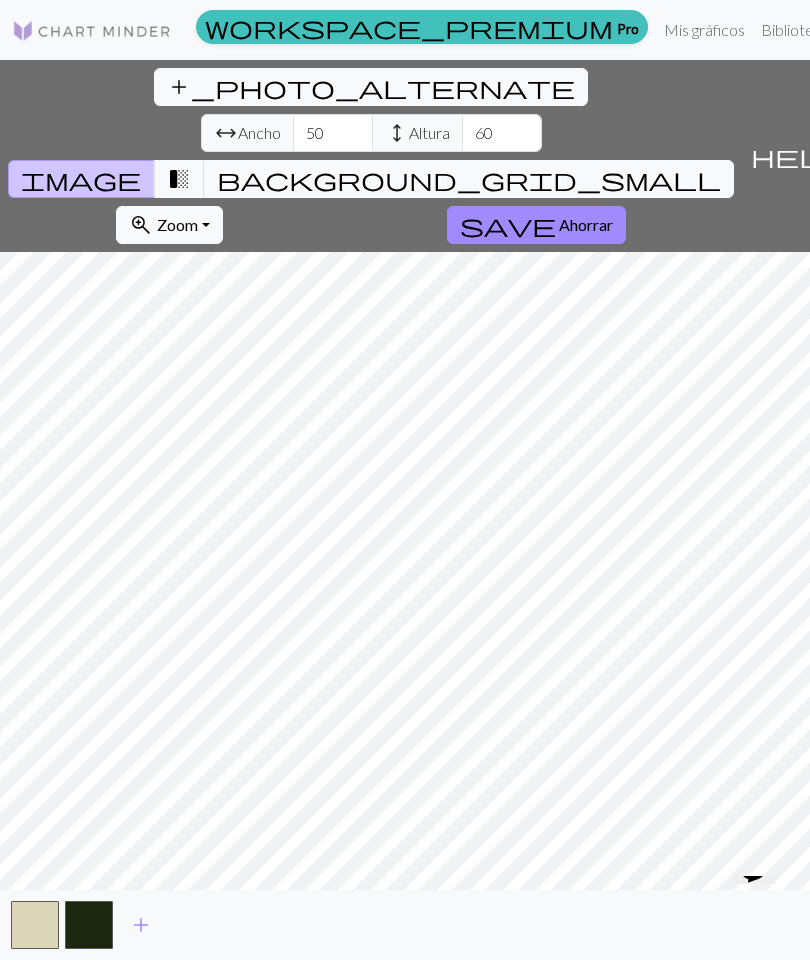 click on "Ahorrar" at bounding box center [586, 224] 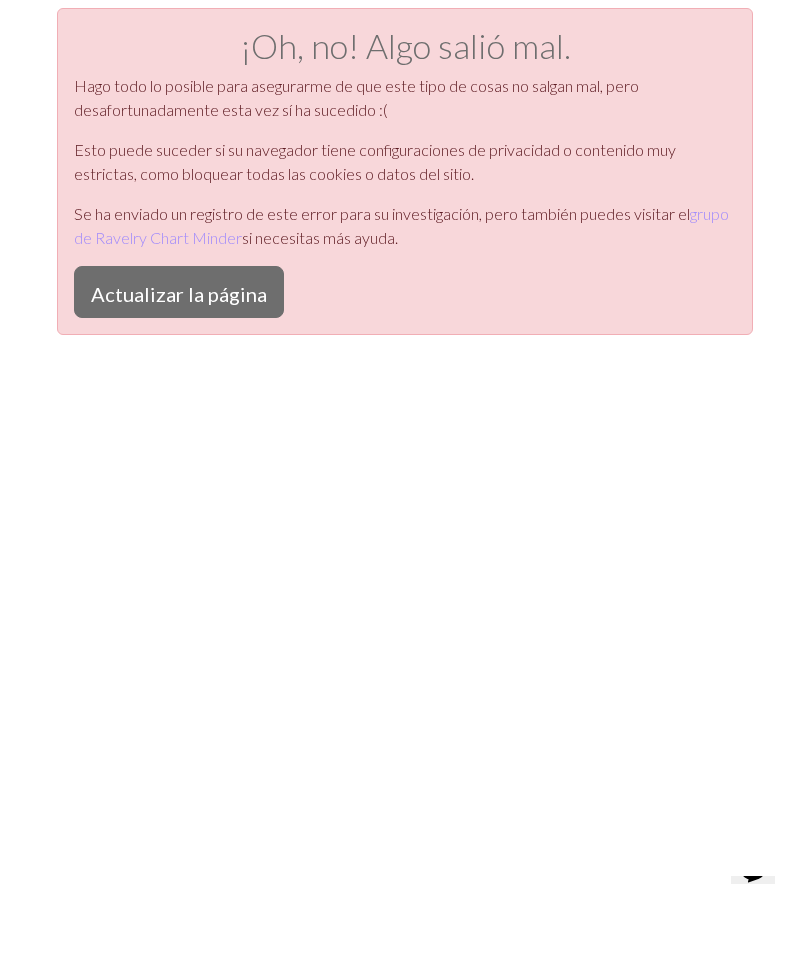 click on "Actualizar la página" at bounding box center [179, 294] 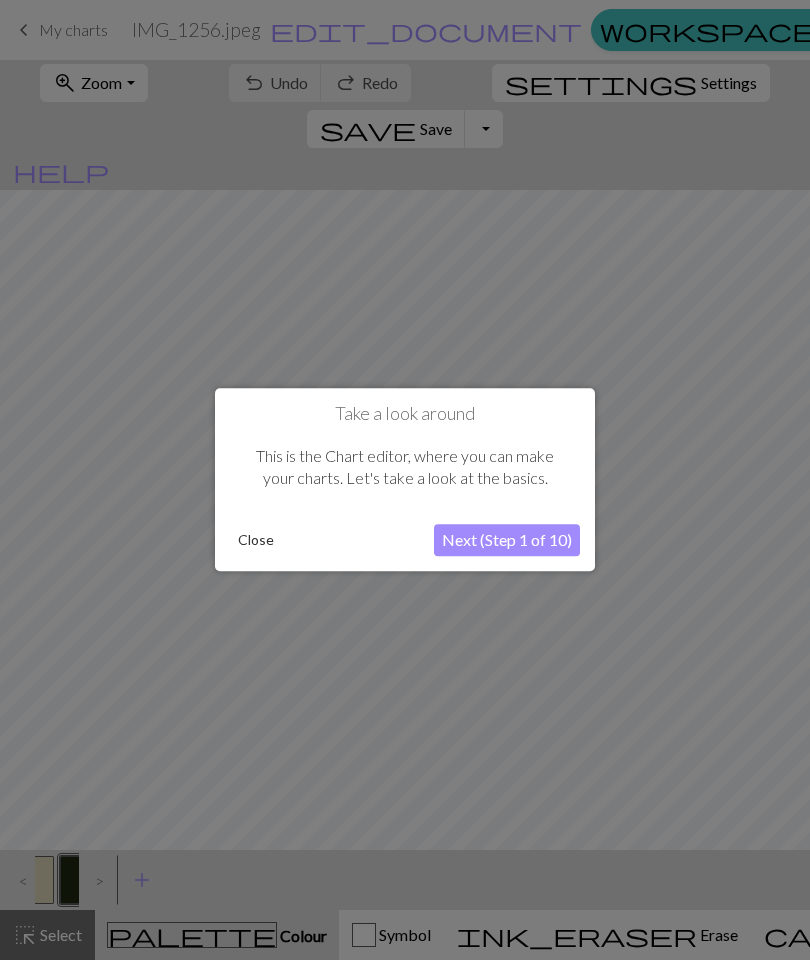 scroll, scrollTop: 0, scrollLeft: 0, axis: both 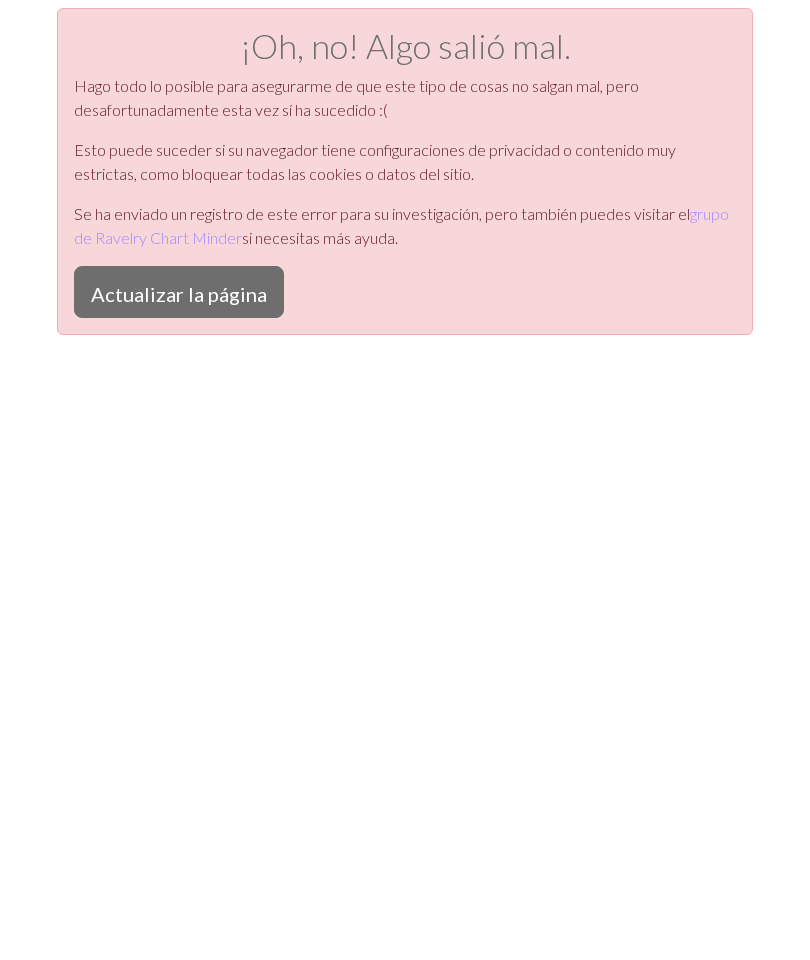 click on "Actualizar la página" at bounding box center (179, 294) 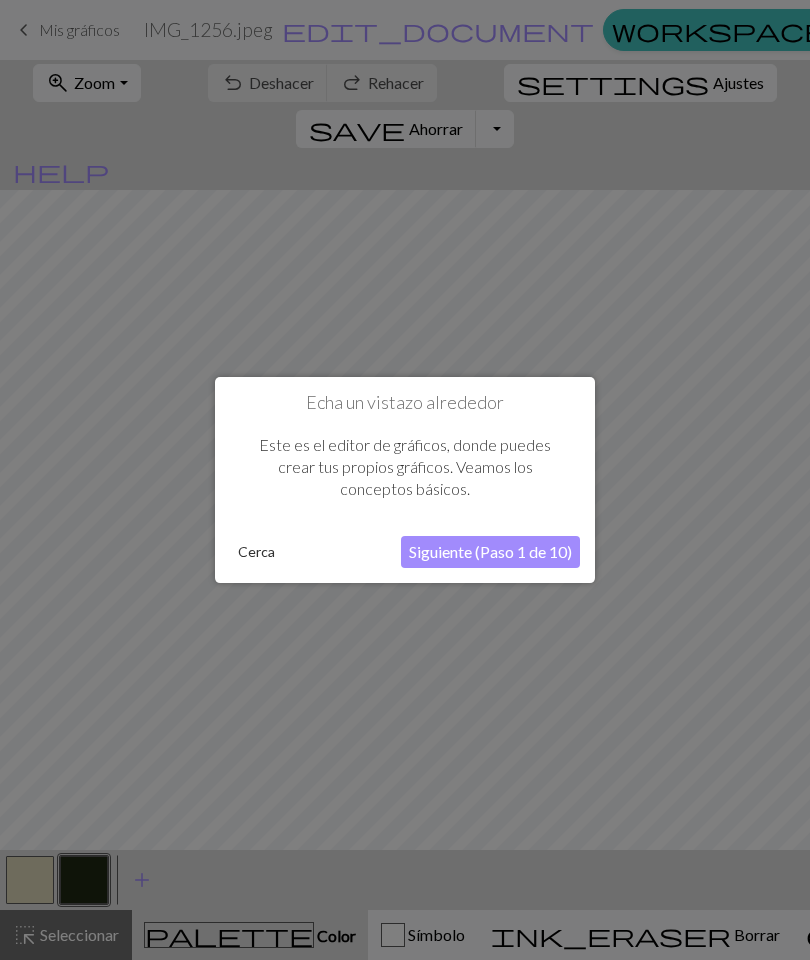 scroll, scrollTop: 0, scrollLeft: 0, axis: both 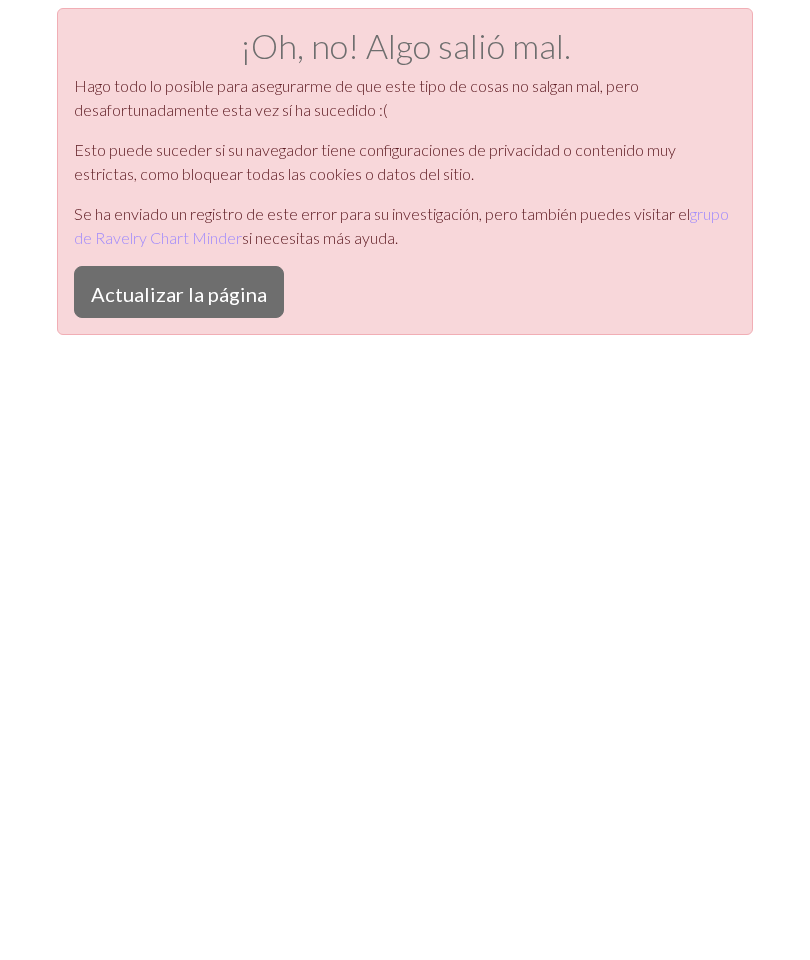 click on "Actualizar la página" at bounding box center [179, 294] 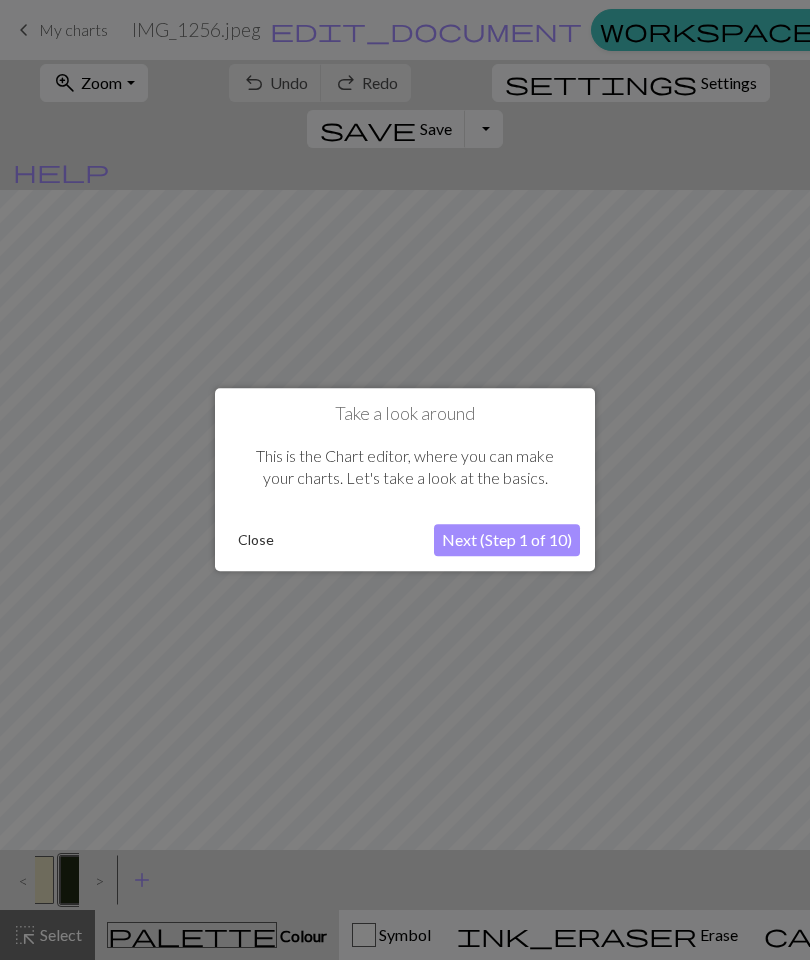 scroll, scrollTop: 0, scrollLeft: 0, axis: both 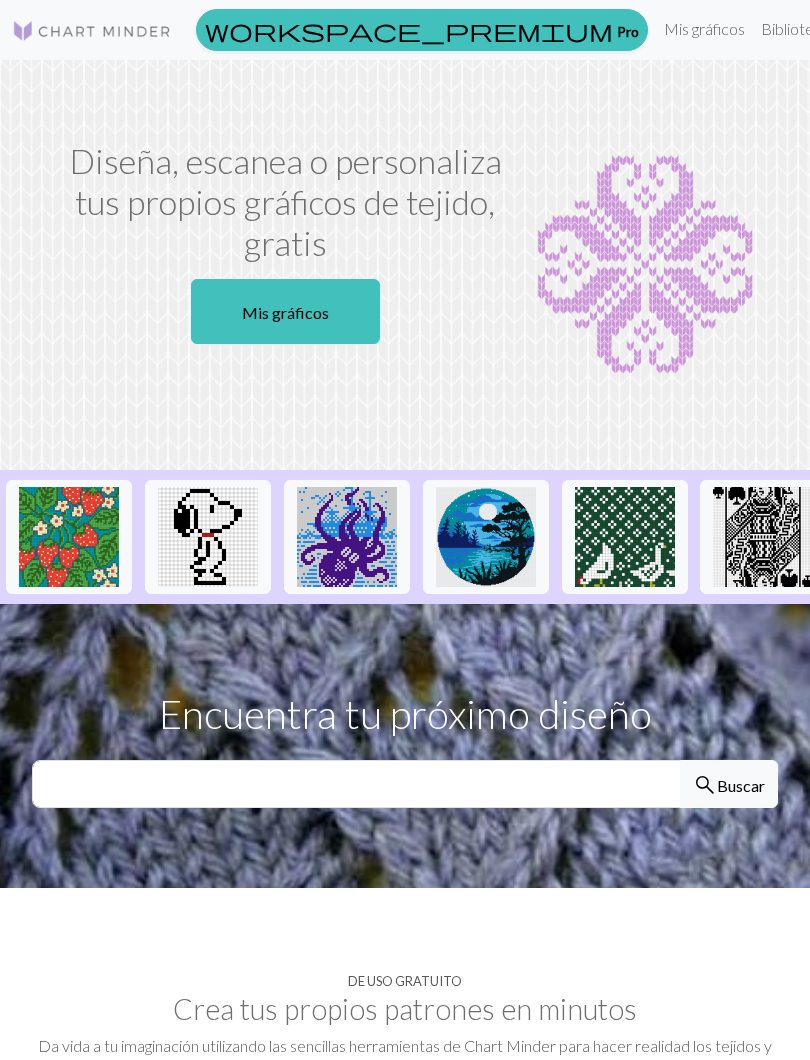 click on "Mis gráficos" at bounding box center [285, 311] 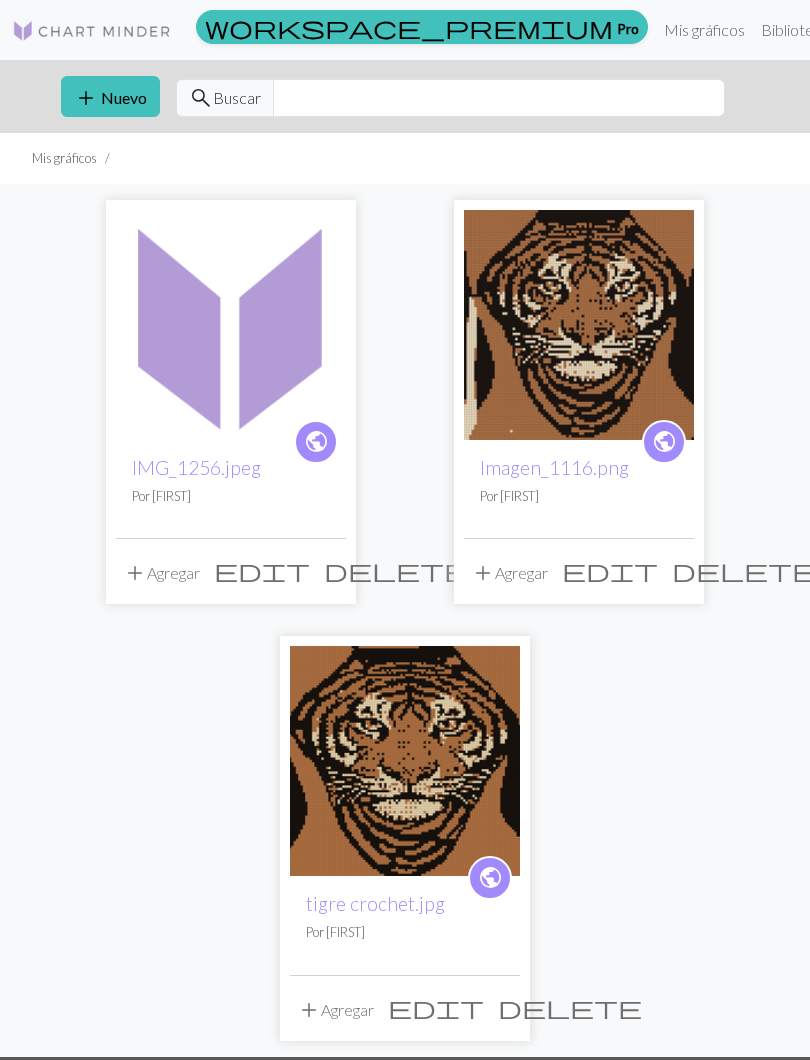 click on "edit" at bounding box center (262, 570) 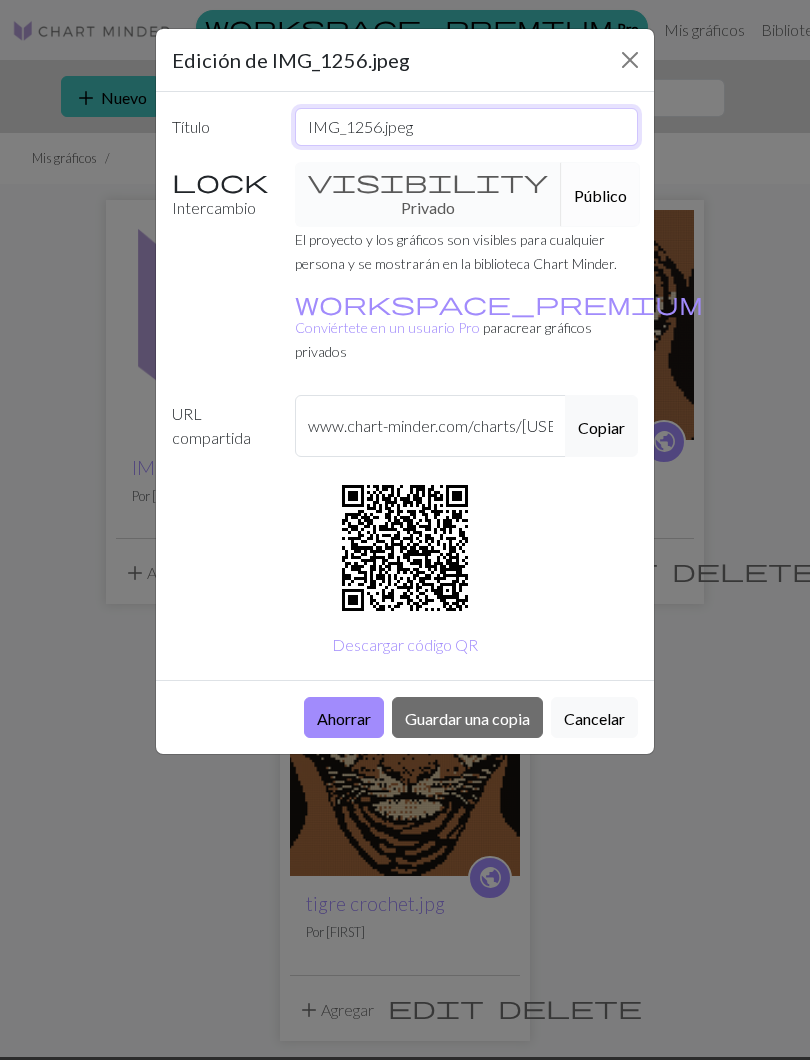 type on "IMG_1256.jpeg." 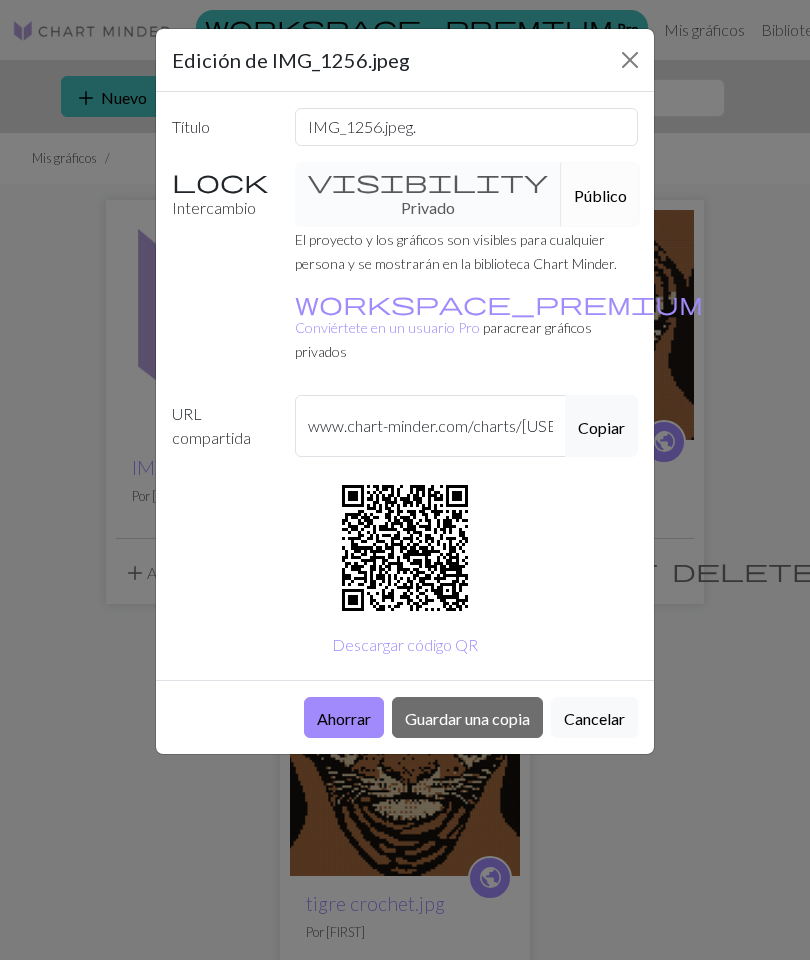 click at bounding box center (630, 60) 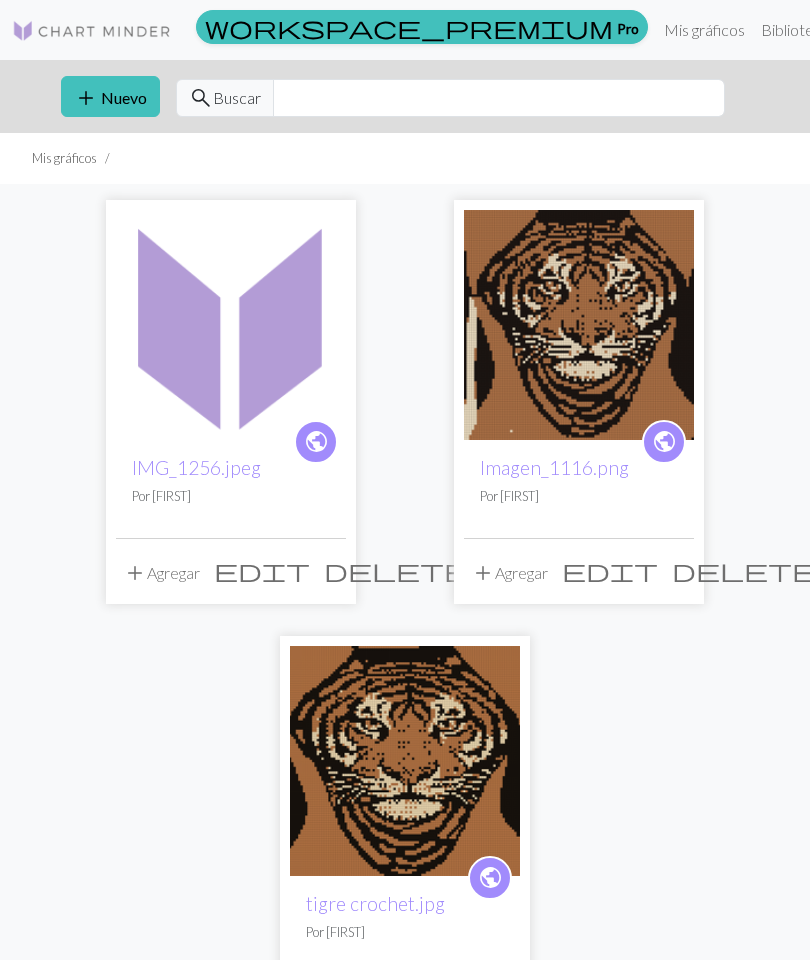 click on "Nuevo" at bounding box center [124, 97] 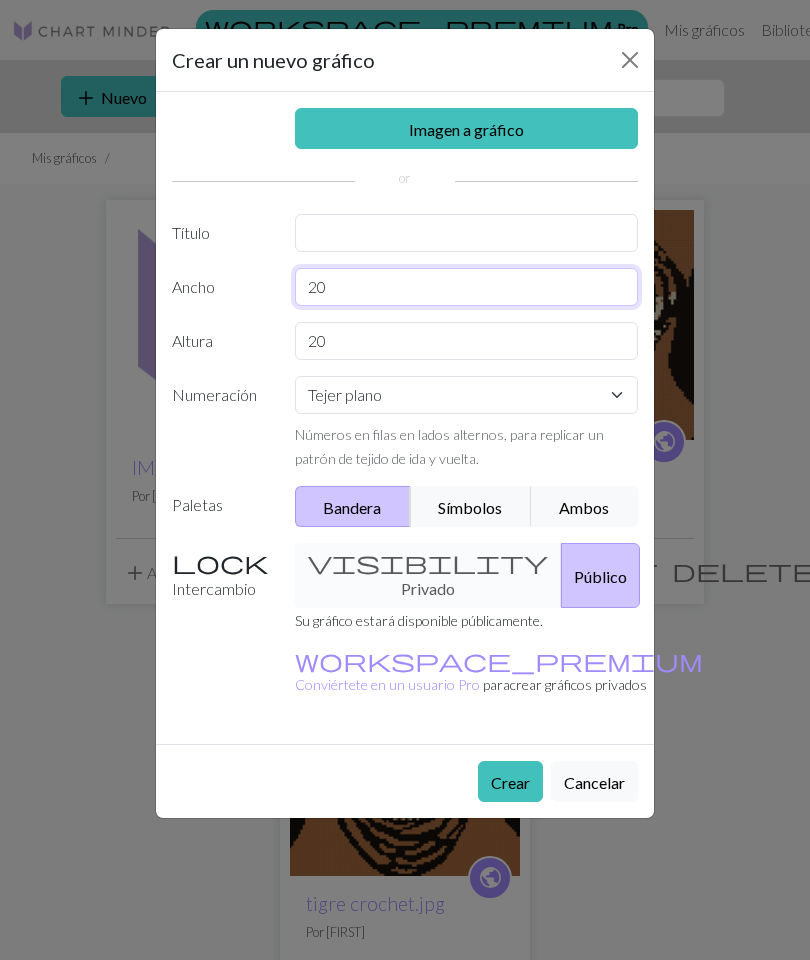 click on "20" at bounding box center [467, 287] 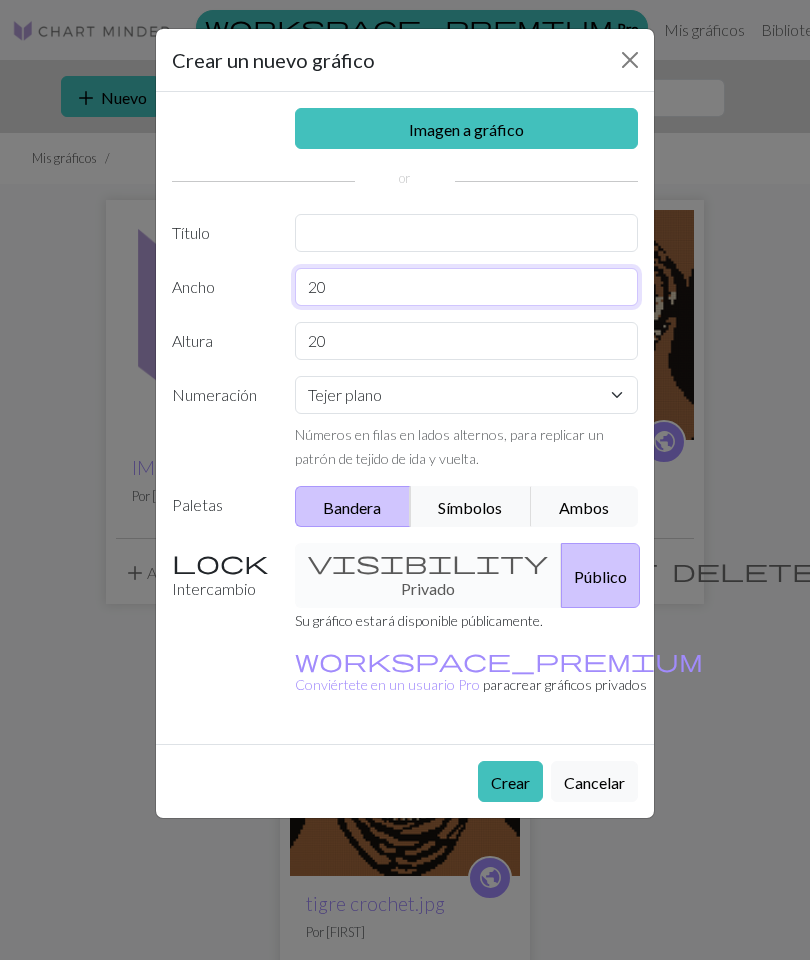 click on "20" at bounding box center (467, 287) 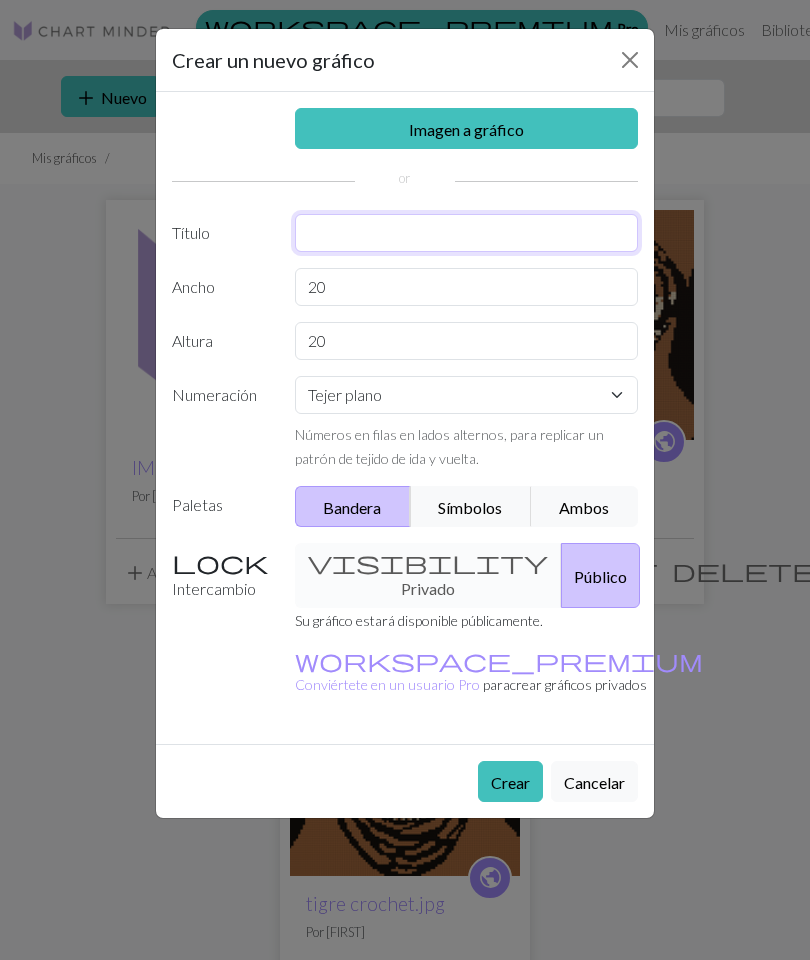 click at bounding box center [467, 233] 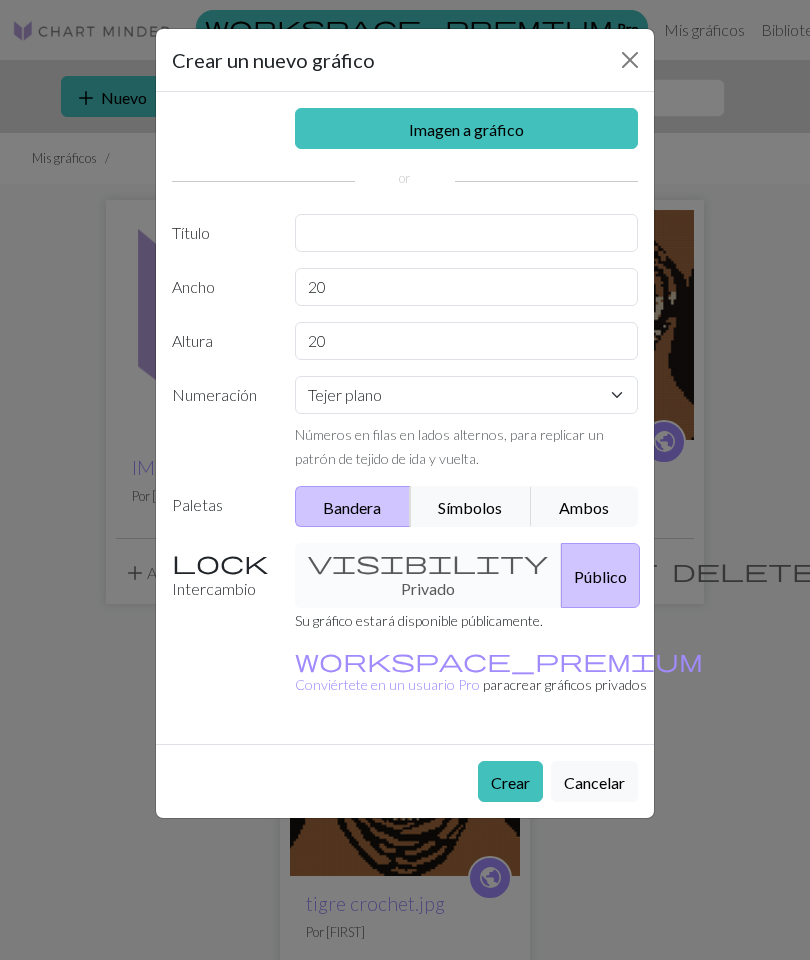 click on "Imagen a gráfico" at bounding box center [467, 128] 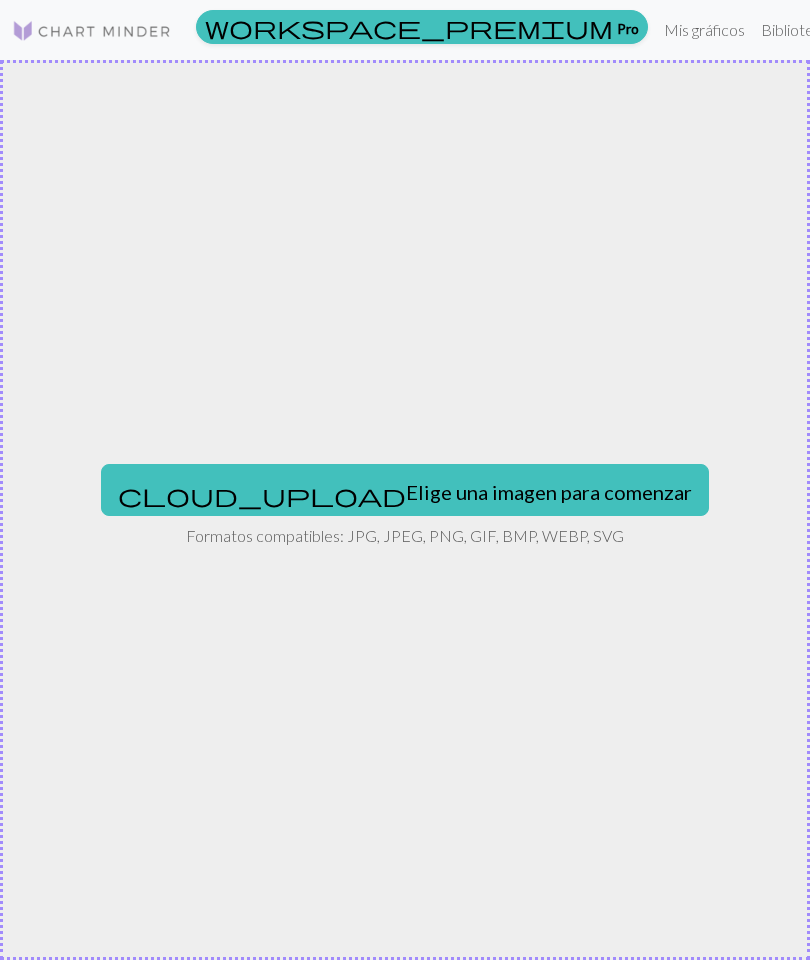 click on "Elige una imagen para comenzar" at bounding box center [549, 492] 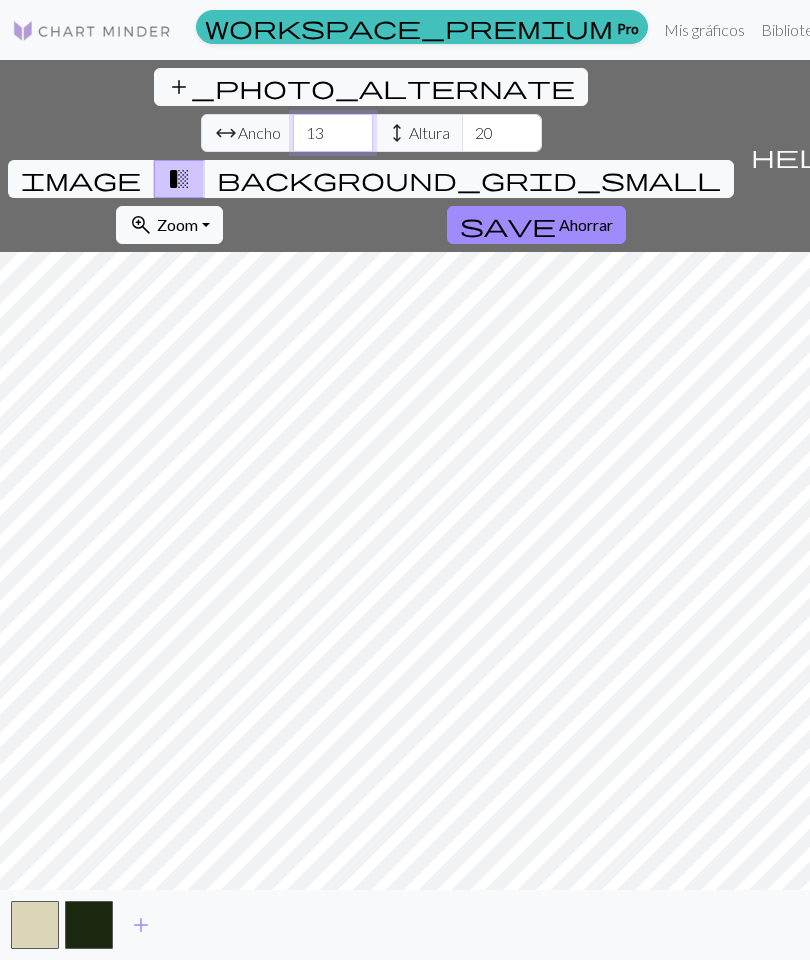 click on "13" at bounding box center (333, 133) 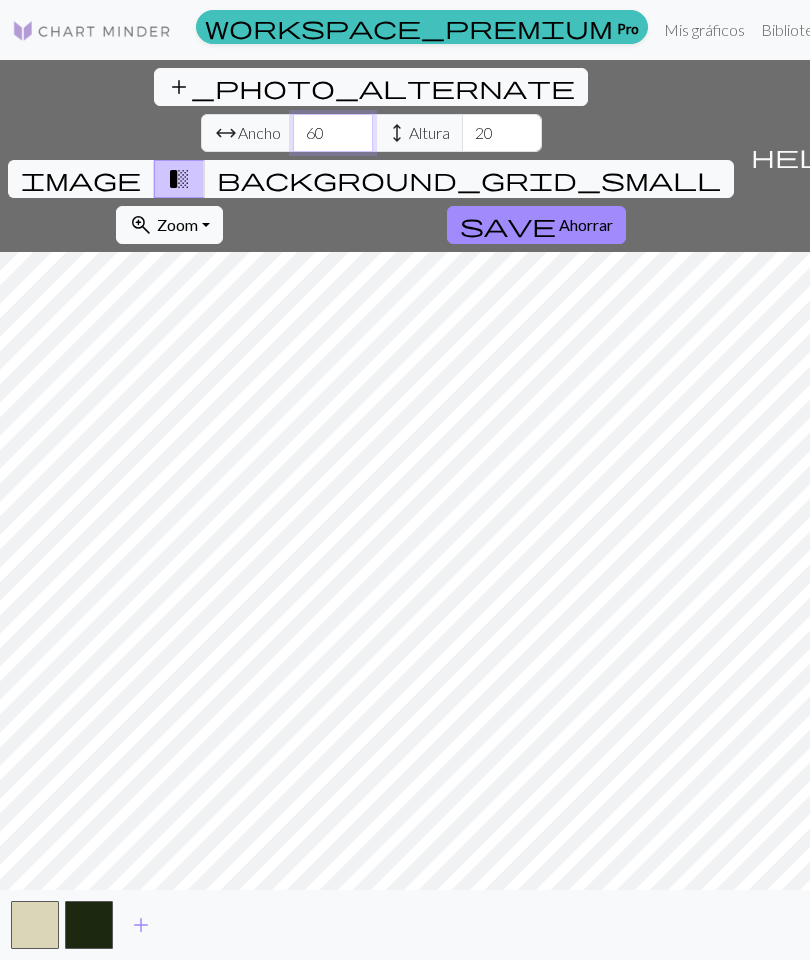 type on "60" 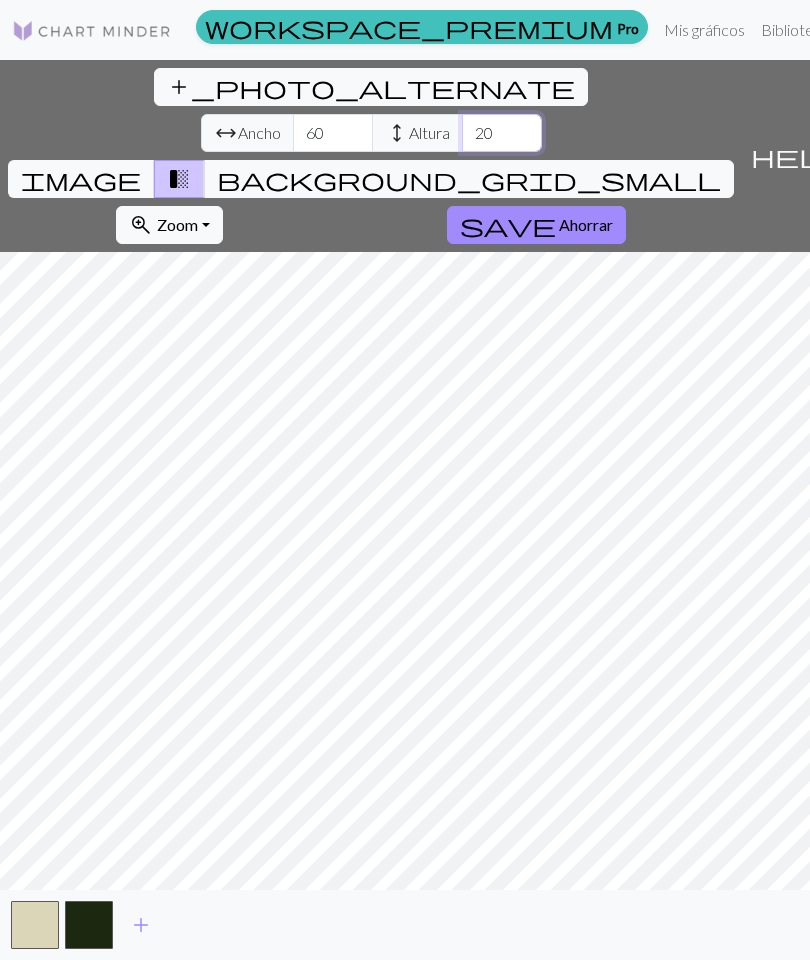 click on "20" at bounding box center [502, 133] 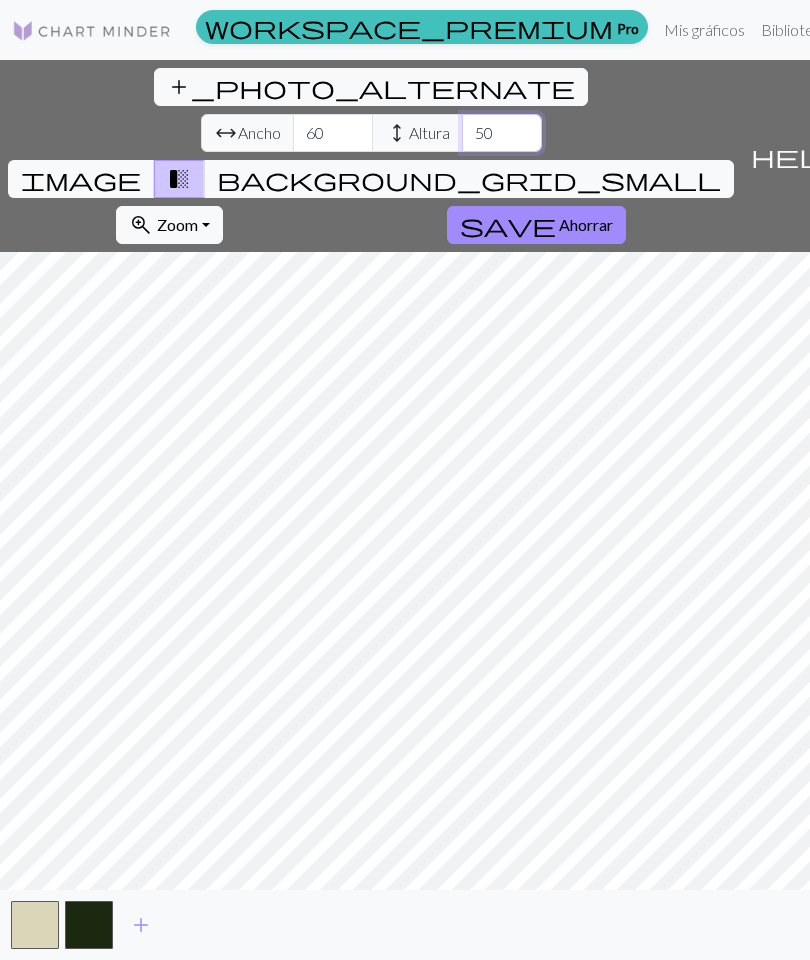 click on "50" at bounding box center (502, 133) 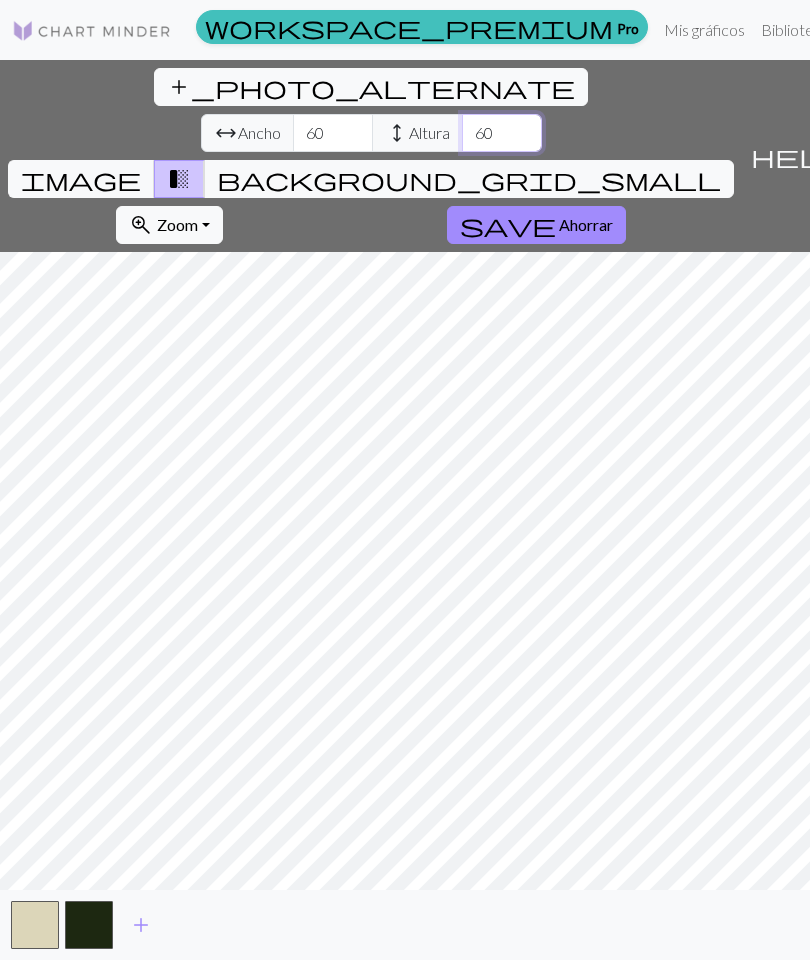 type on "60" 